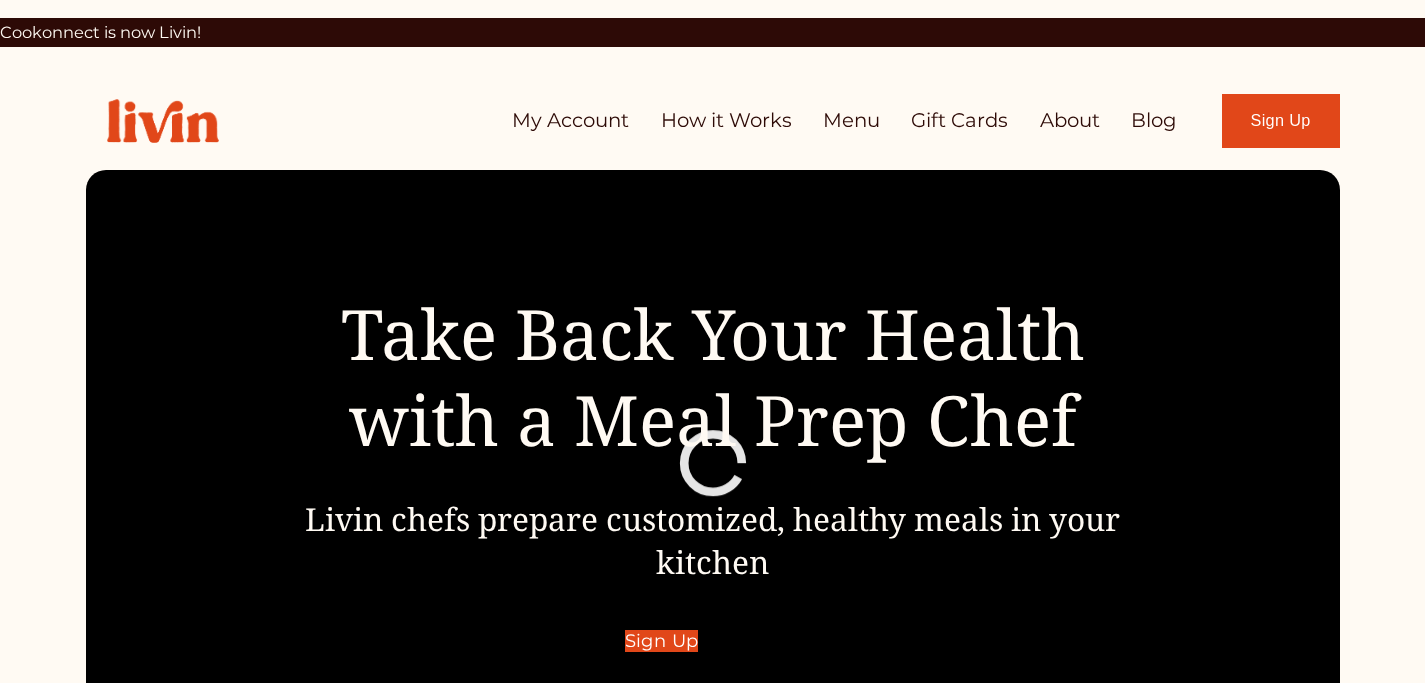 scroll, scrollTop: 0, scrollLeft: 0, axis: both 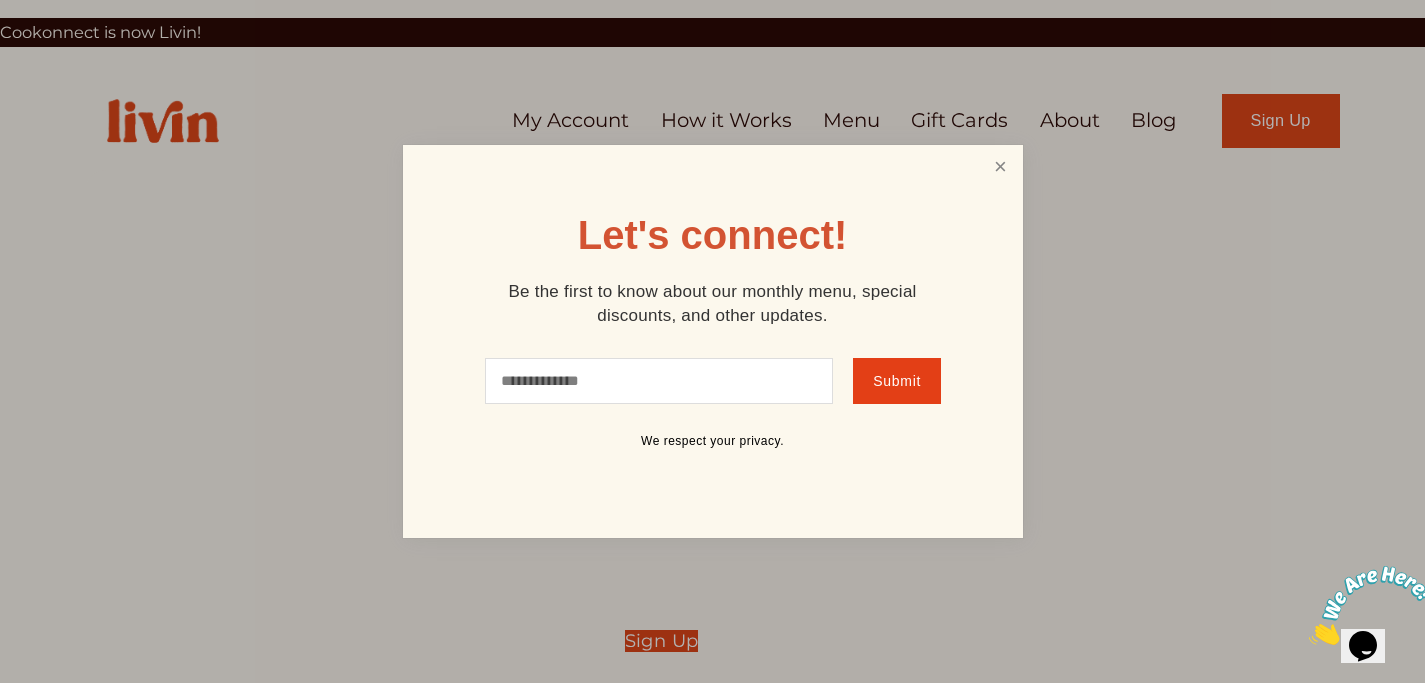 click at bounding box center (1000, 166) 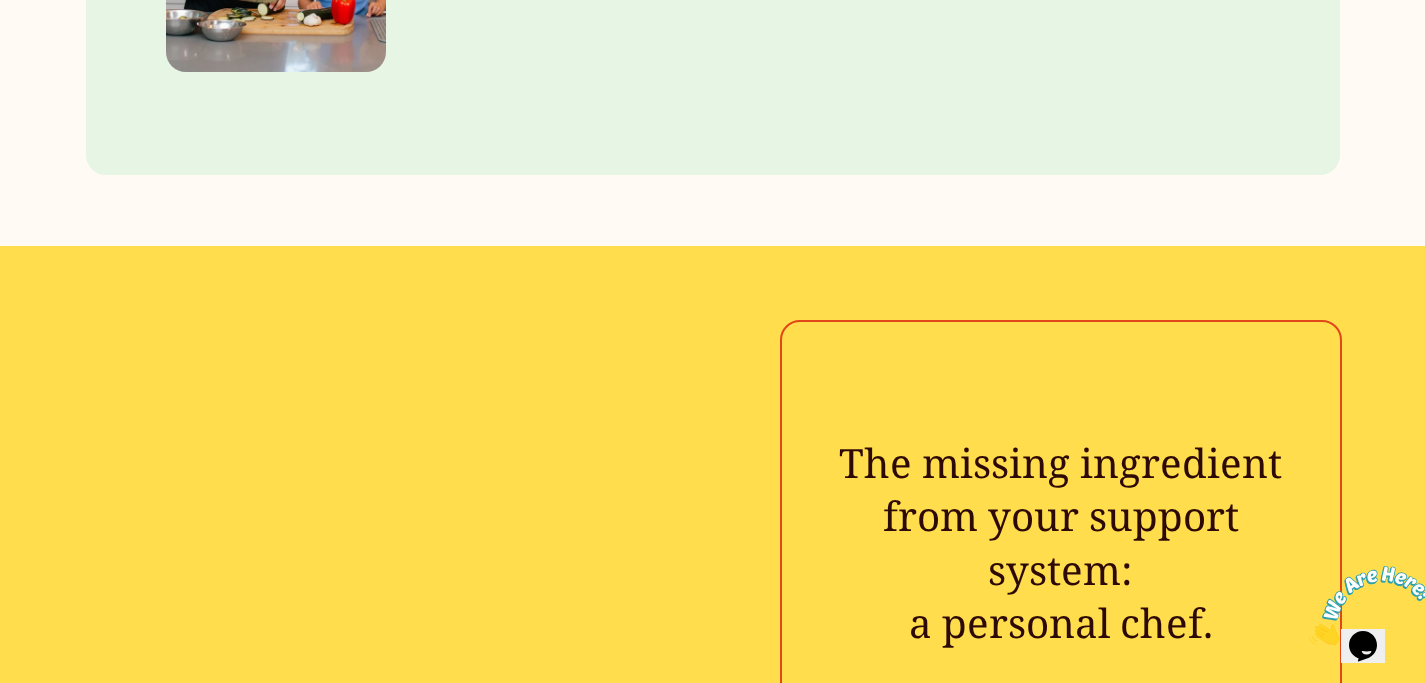 scroll, scrollTop: 3315, scrollLeft: 0, axis: vertical 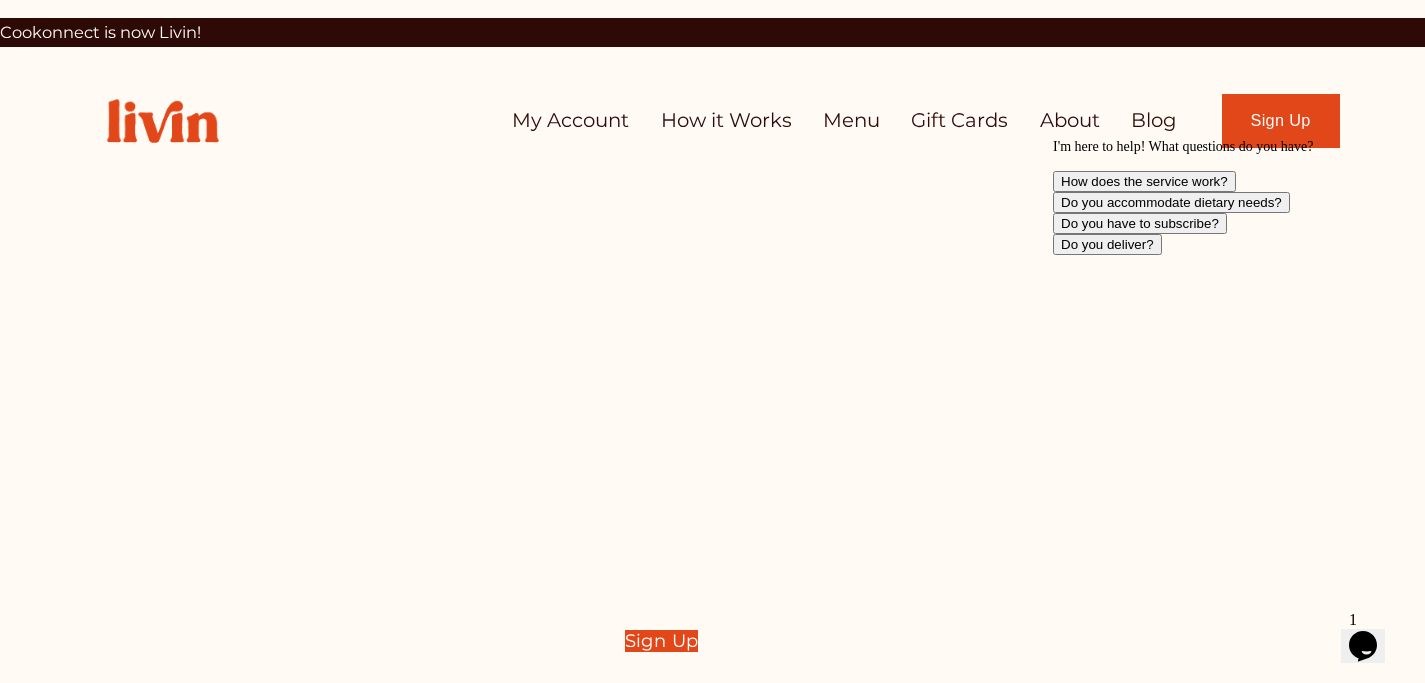 click on "How it Works" at bounding box center [726, 120] 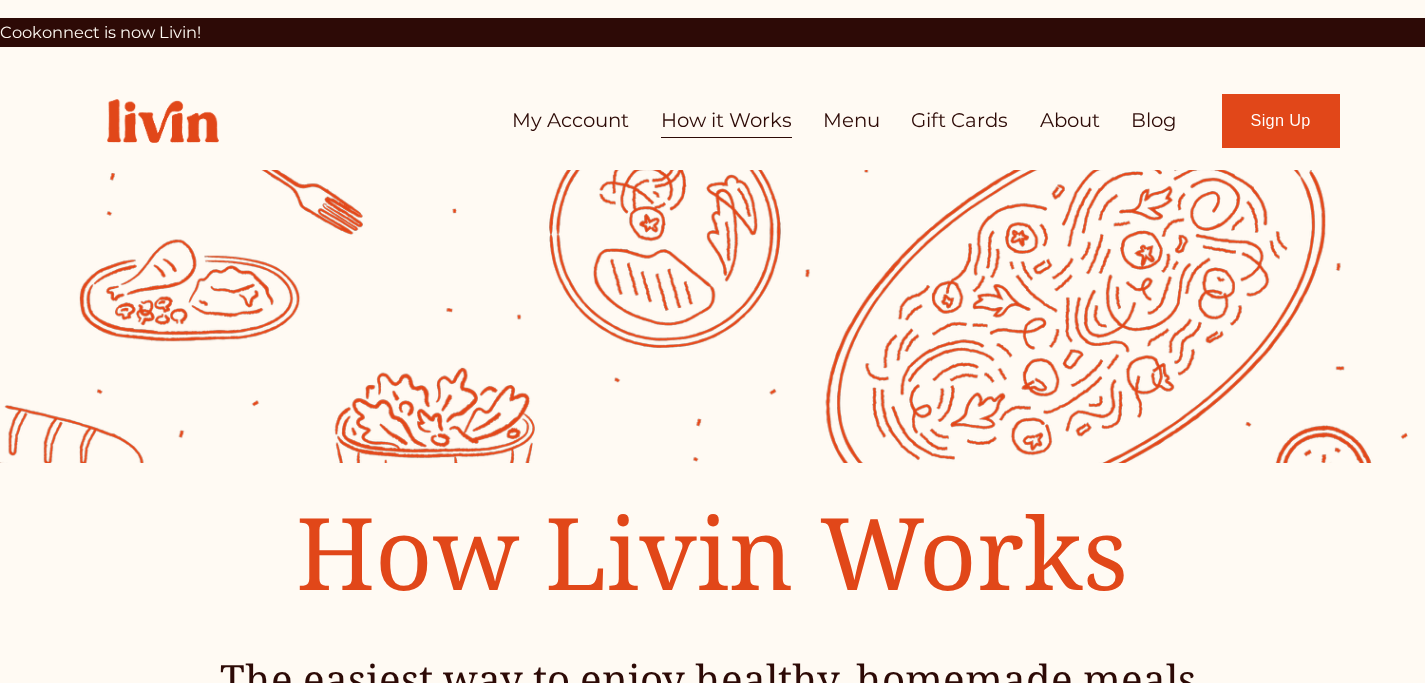 scroll, scrollTop: 0, scrollLeft: 0, axis: both 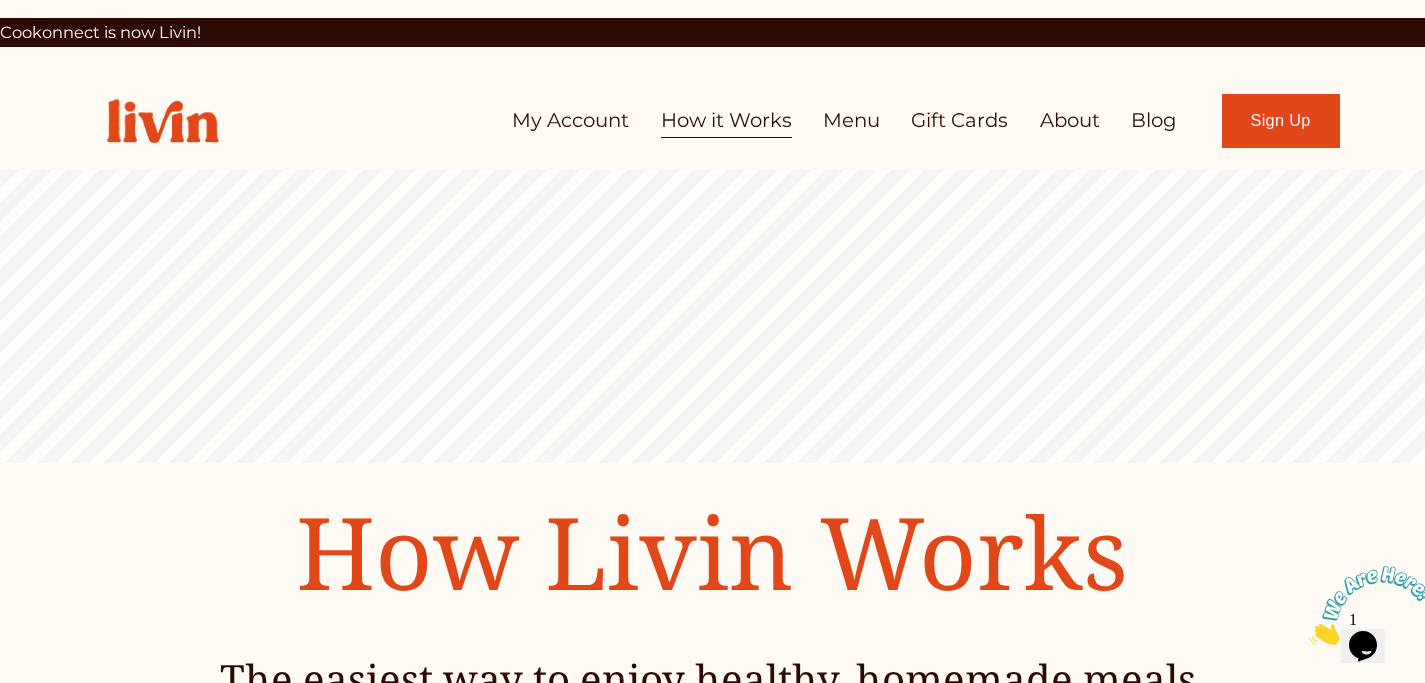 click on "About" at bounding box center [1070, 120] 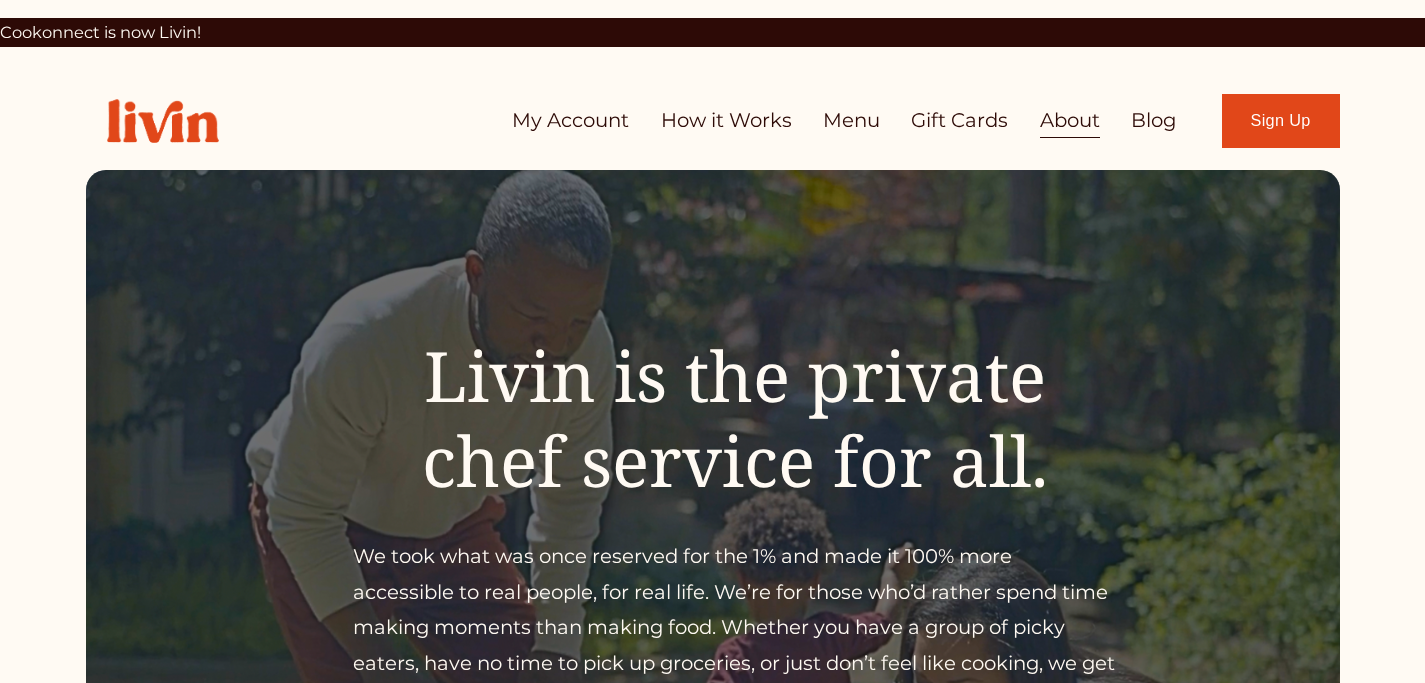 scroll, scrollTop: 663, scrollLeft: 0, axis: vertical 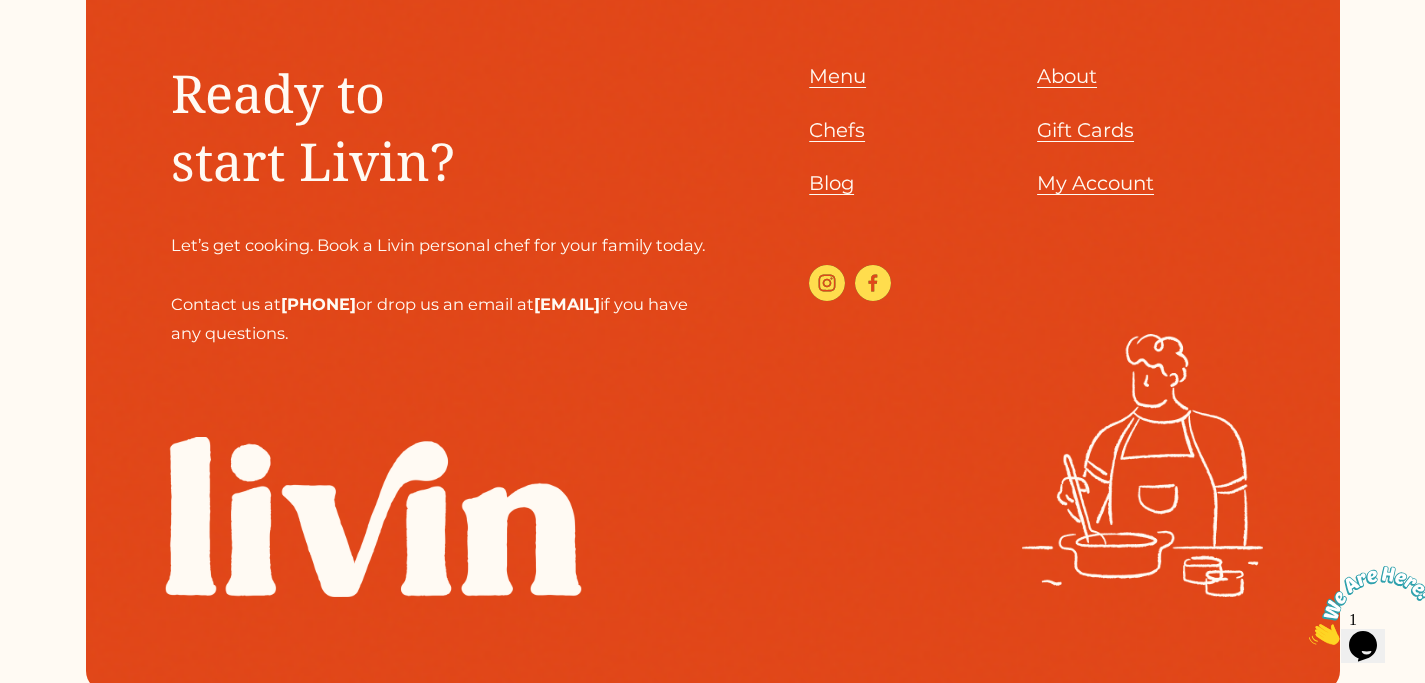 click on "Chefs" at bounding box center (837, 130) 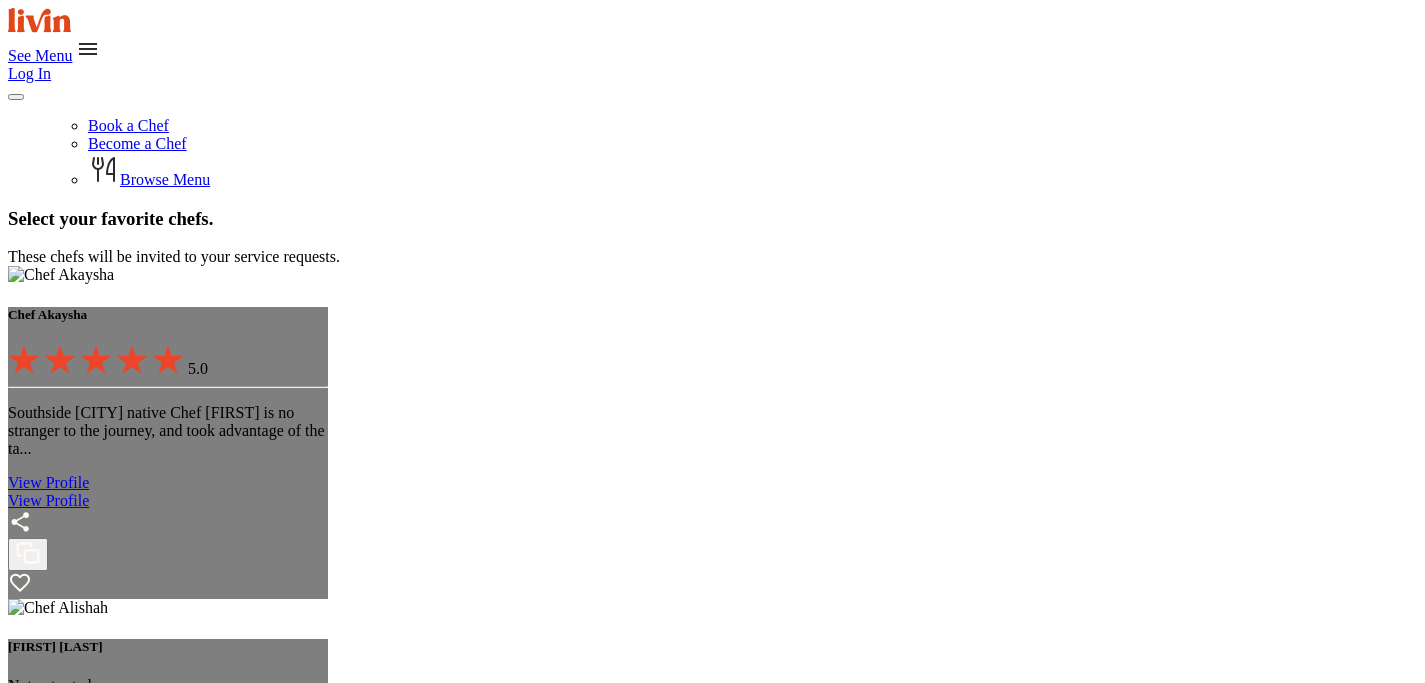 scroll, scrollTop: 0, scrollLeft: 0, axis: both 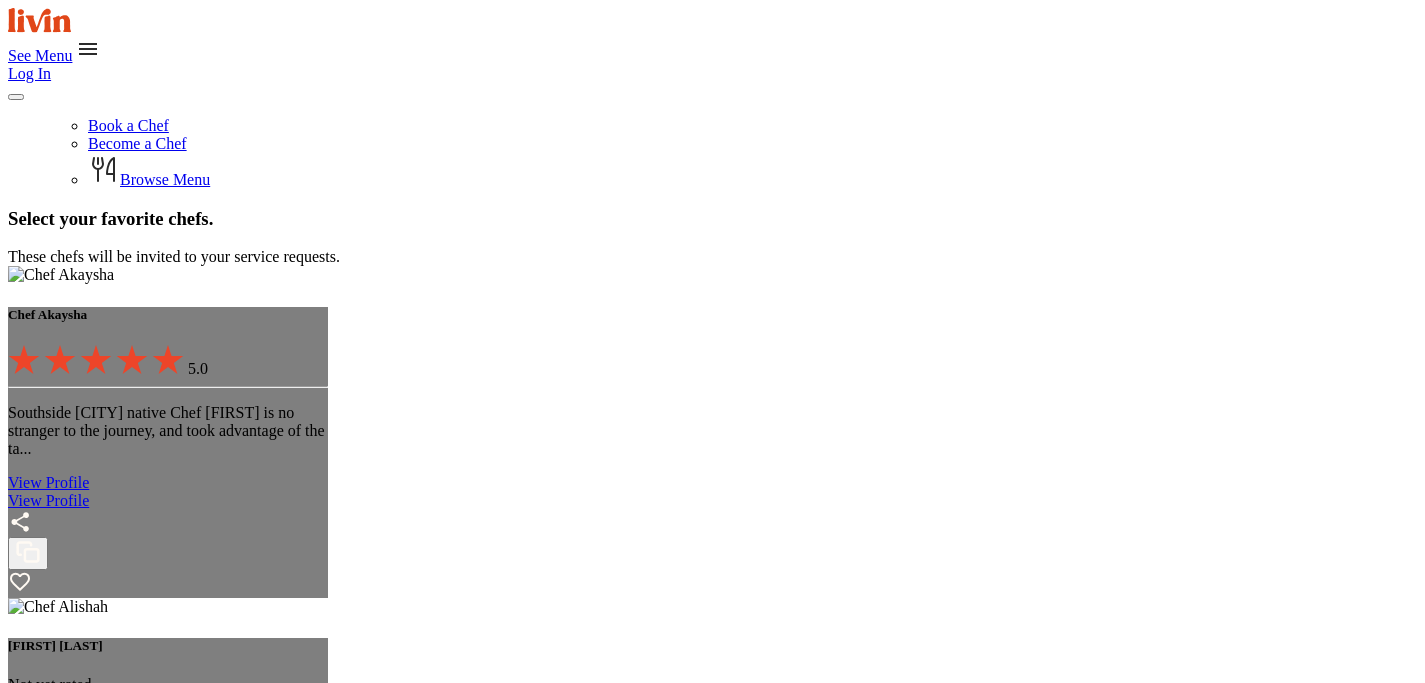 click on "See Menu" at bounding box center [712, 51] 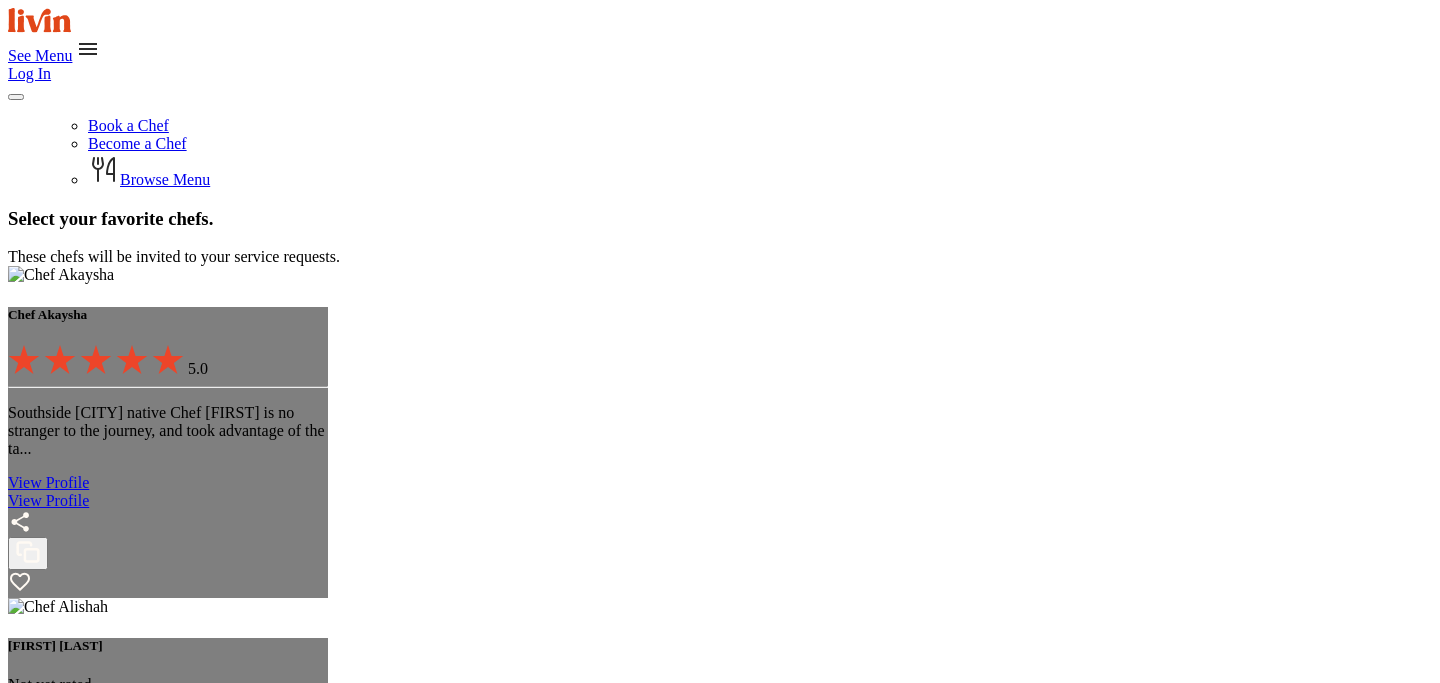 click on "Become a Chef" at bounding box center (137, 143) 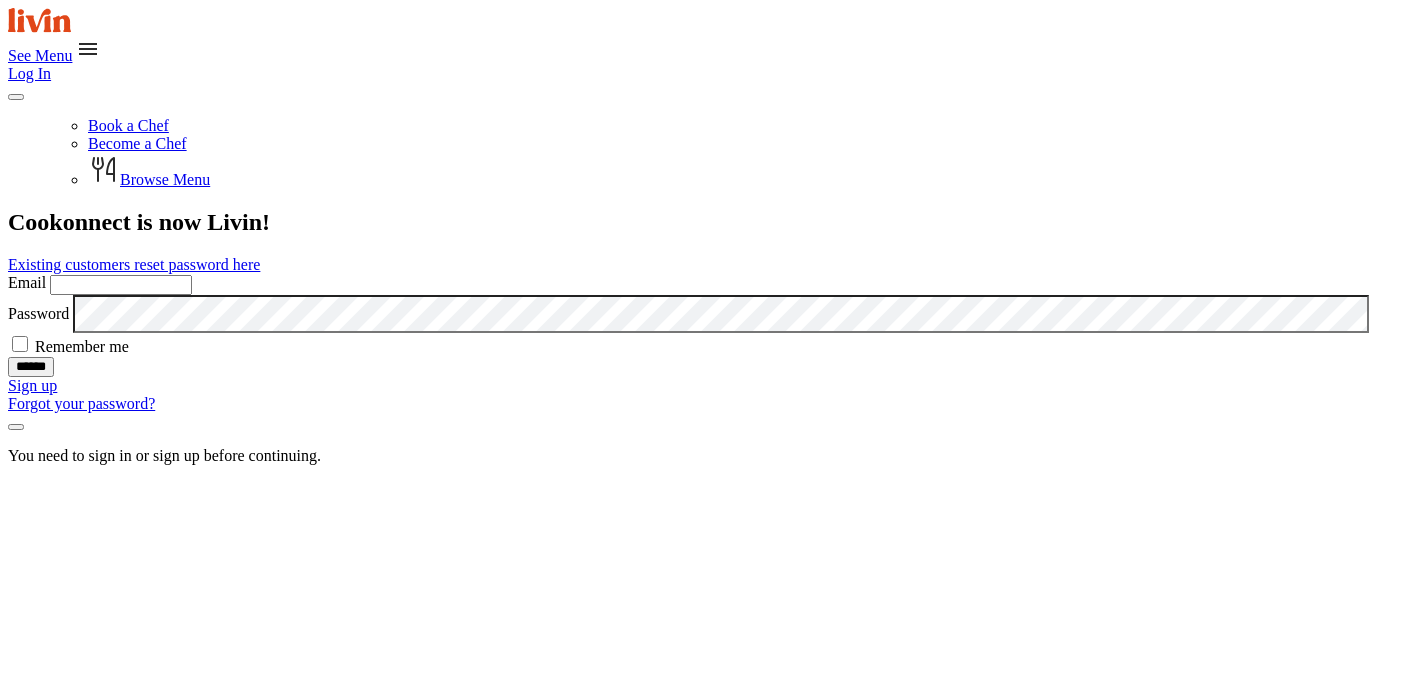 scroll, scrollTop: 0, scrollLeft: 0, axis: both 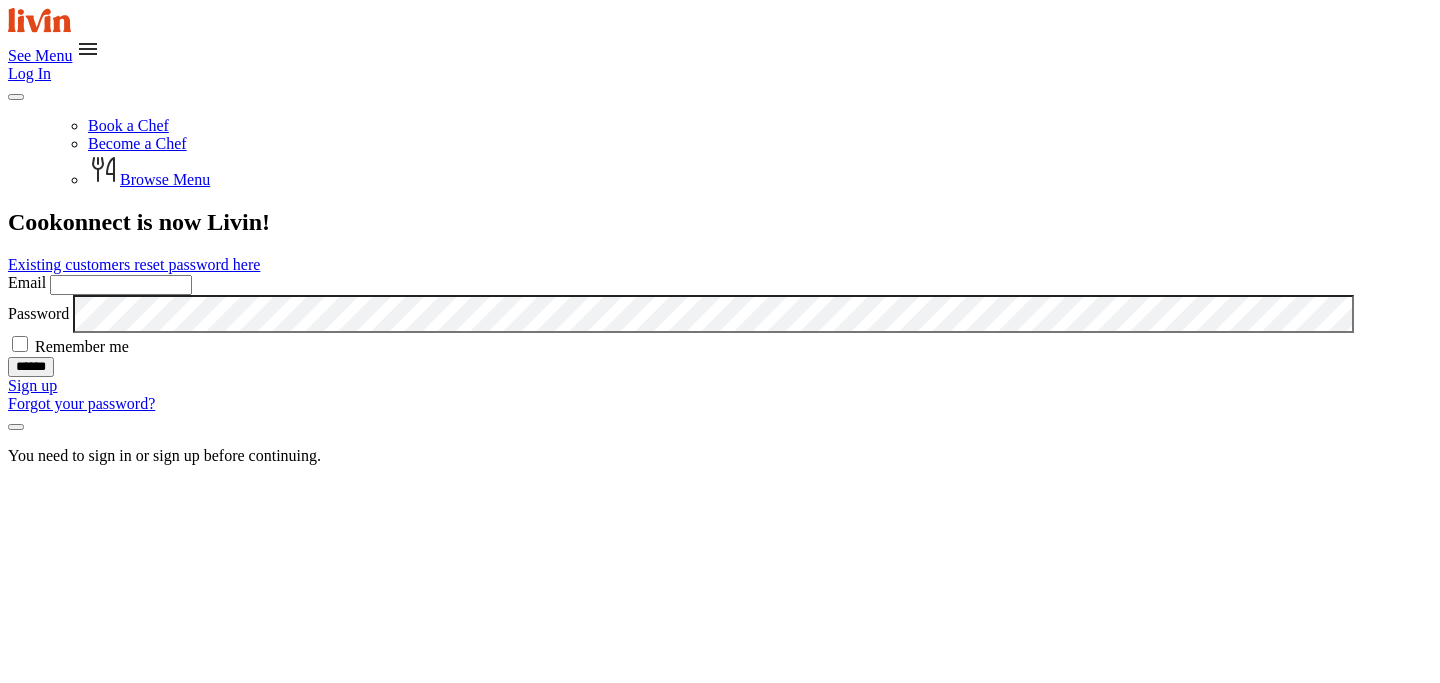 click on "Become a Chef" at bounding box center [137, 143] 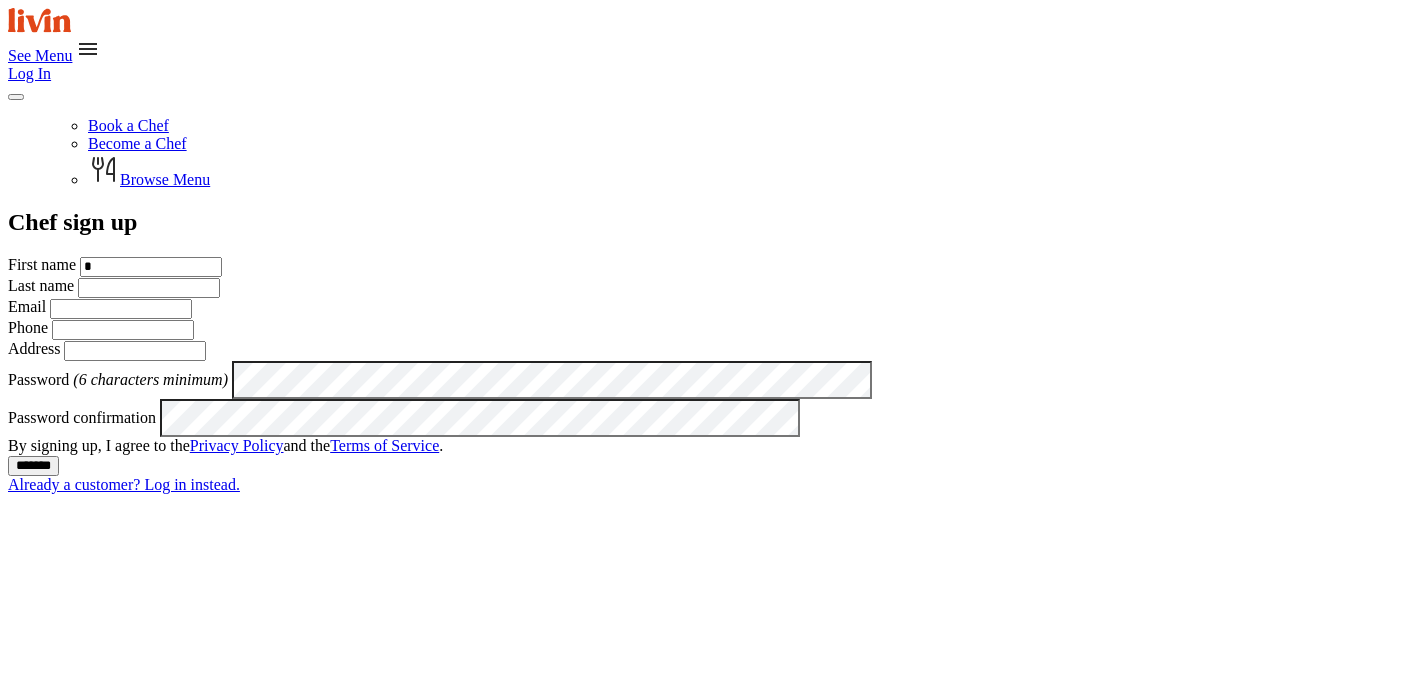 type on "********" 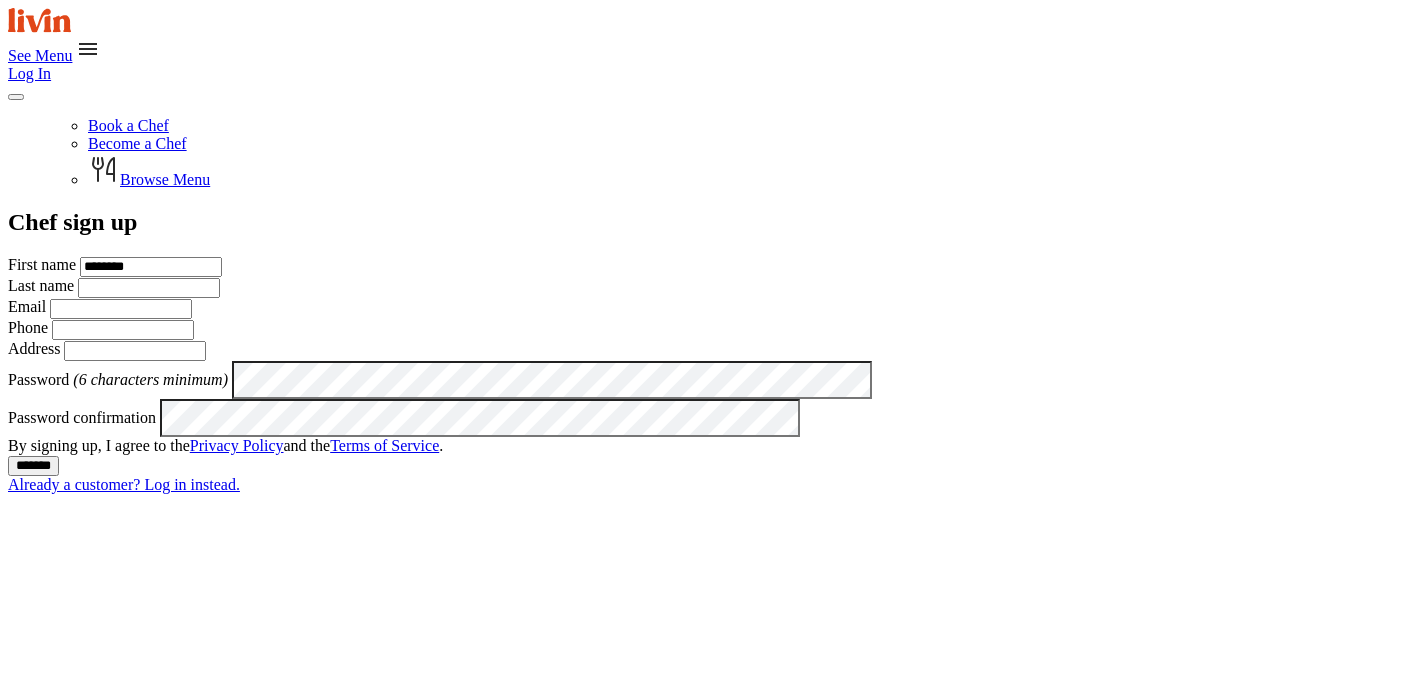 type on "*********" 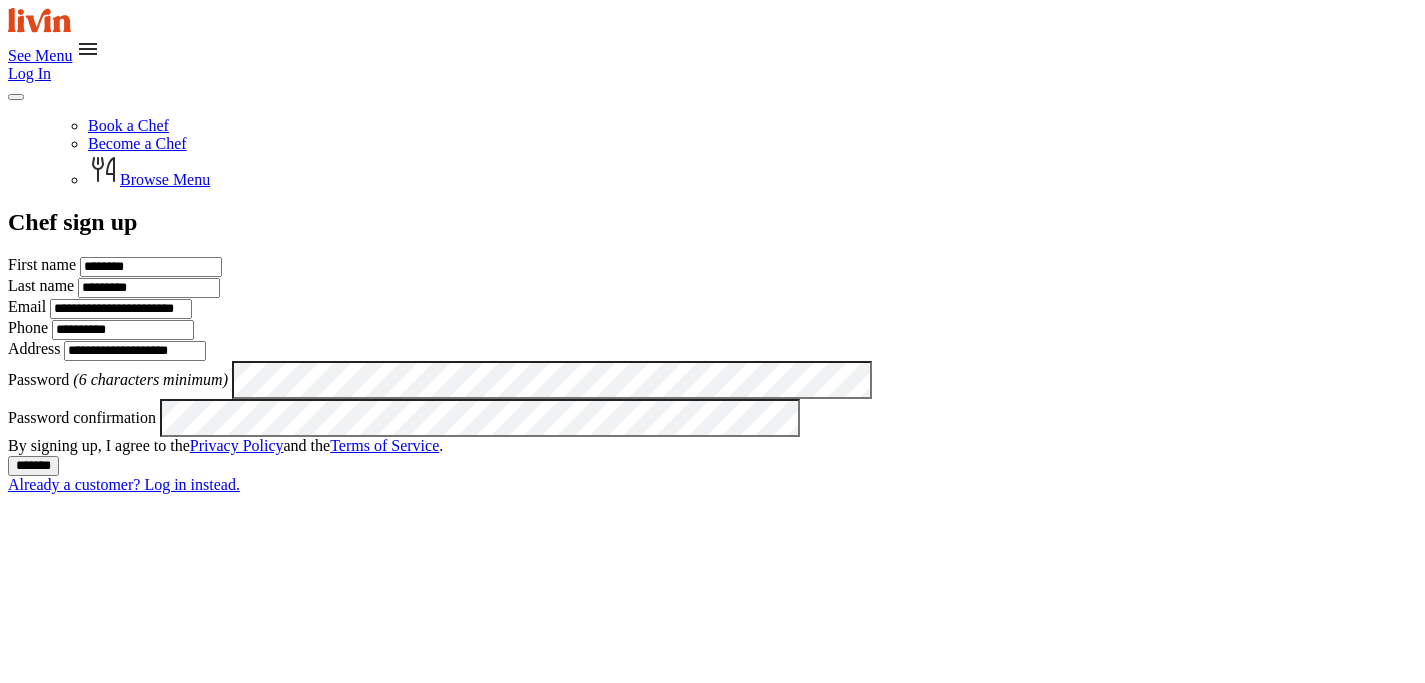 click on "**********" at bounding box center (121, 309) 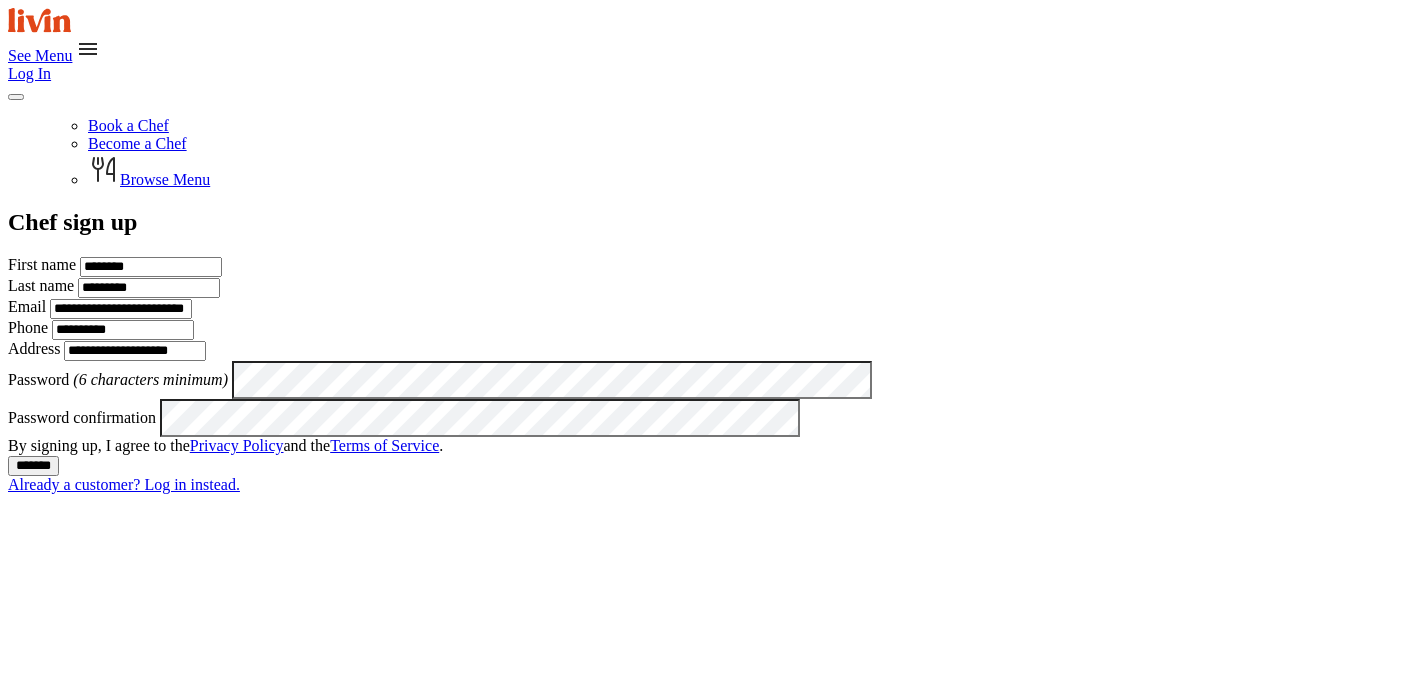 type on "**********" 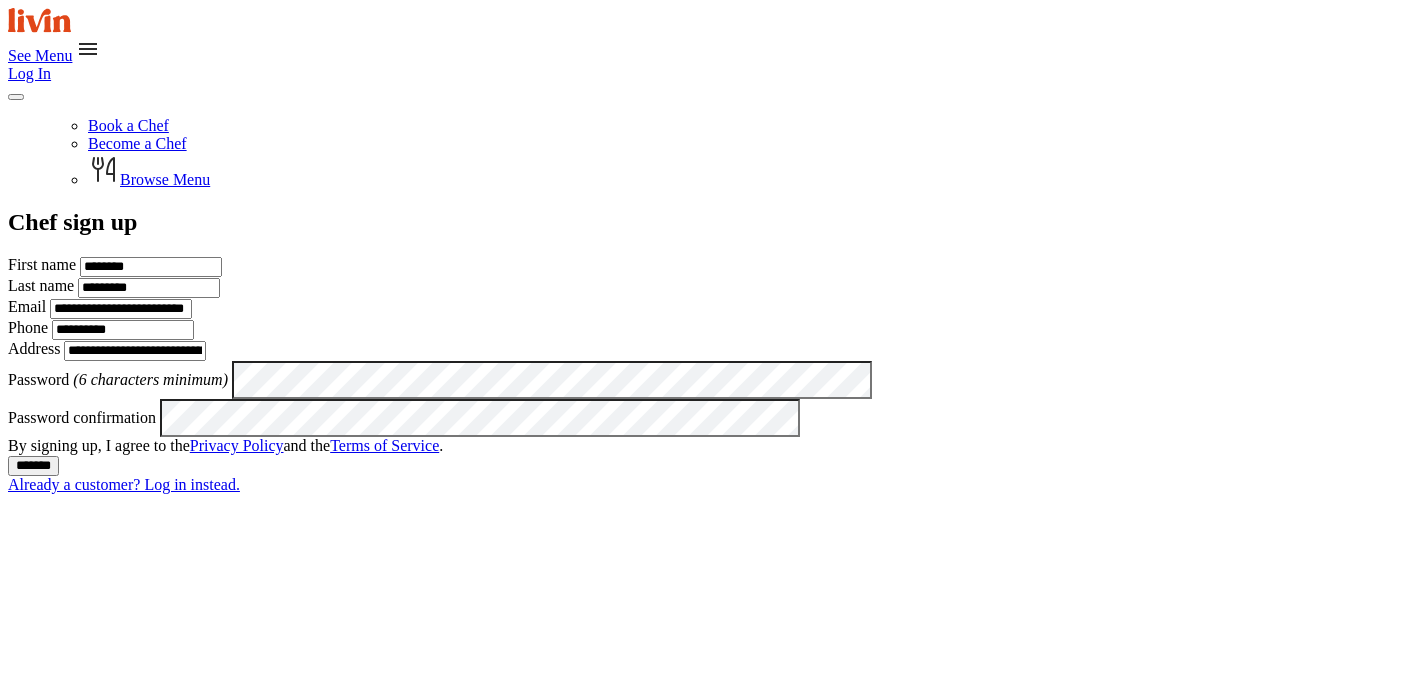 type on "**********" 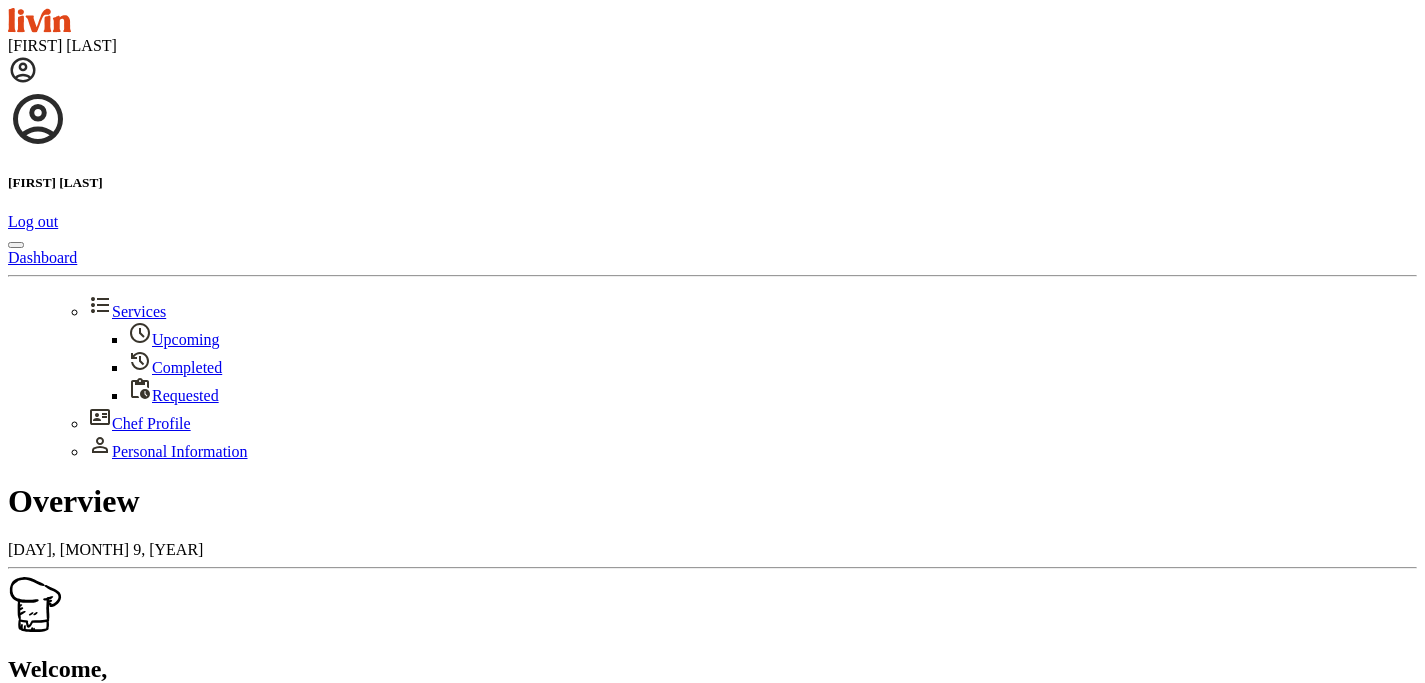 click at bounding box center [16, 744] 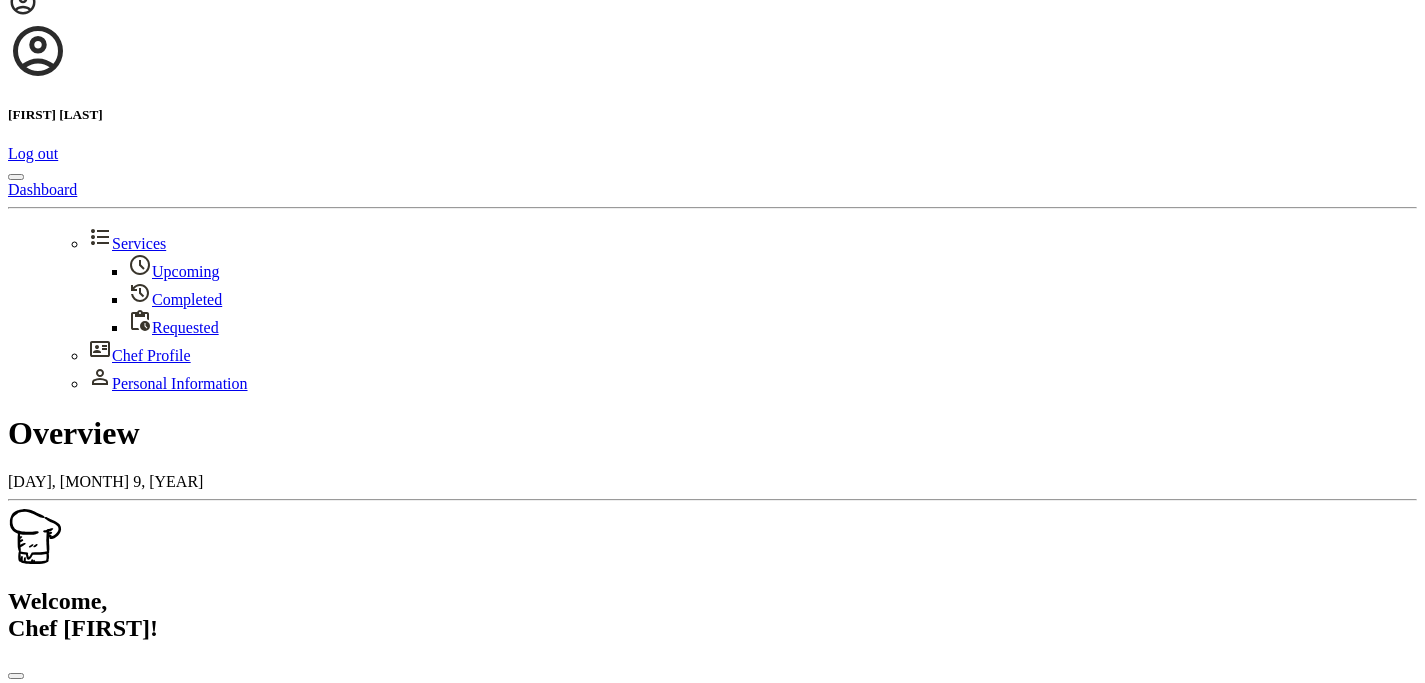 scroll, scrollTop: 75, scrollLeft: 0, axis: vertical 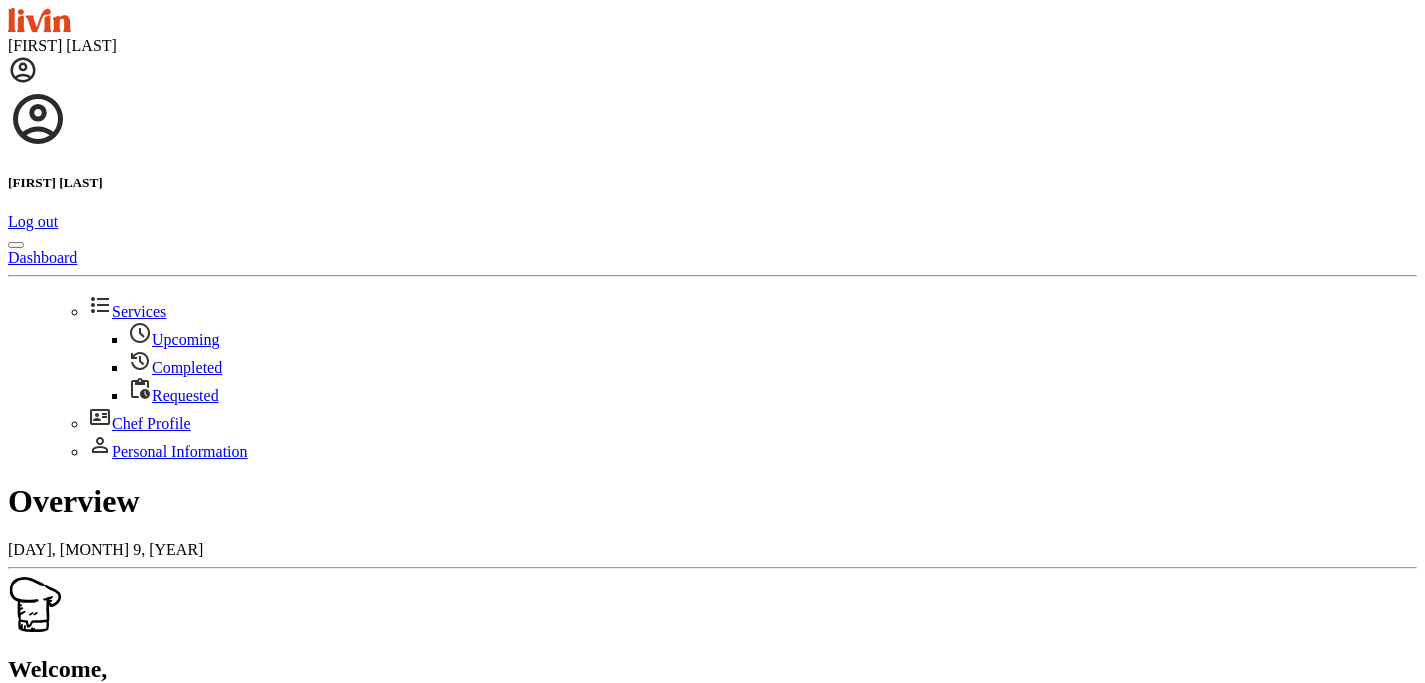 click at bounding box center (23, 70) 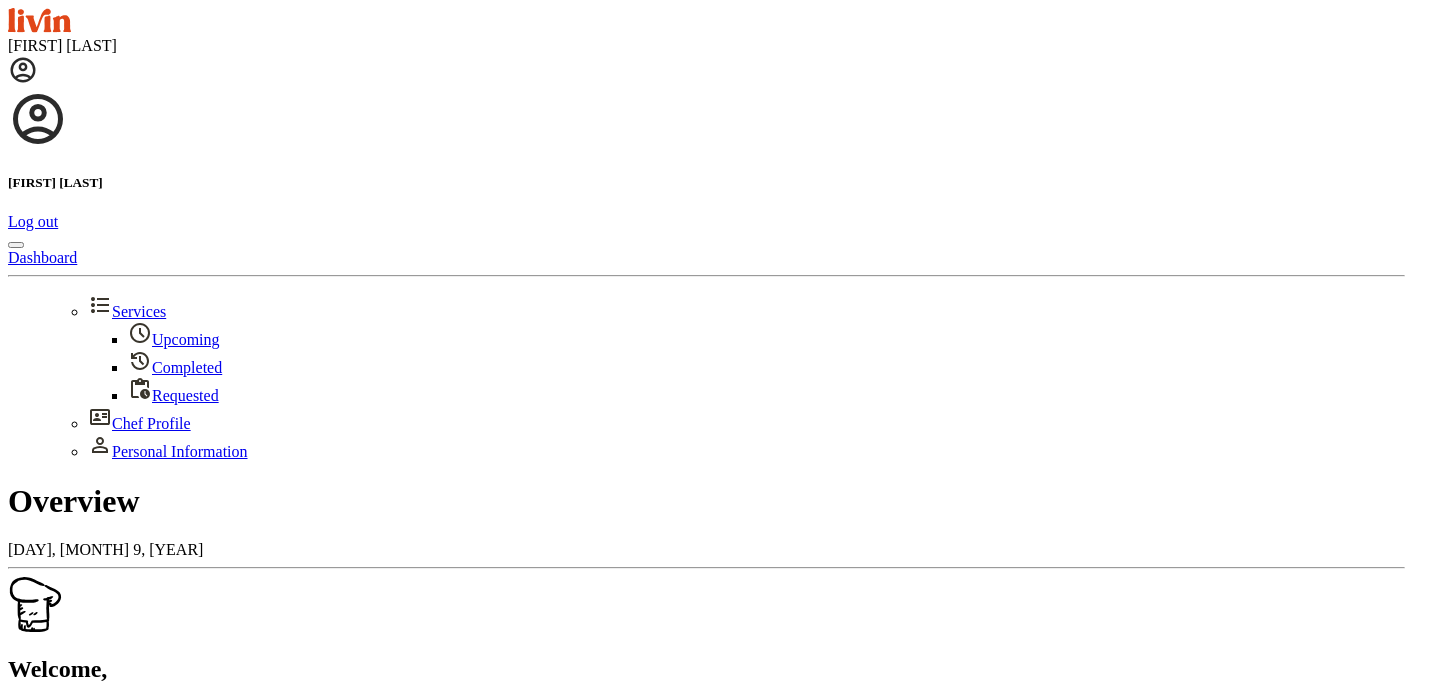 click on "Chef Profile" at bounding box center [139, 423] 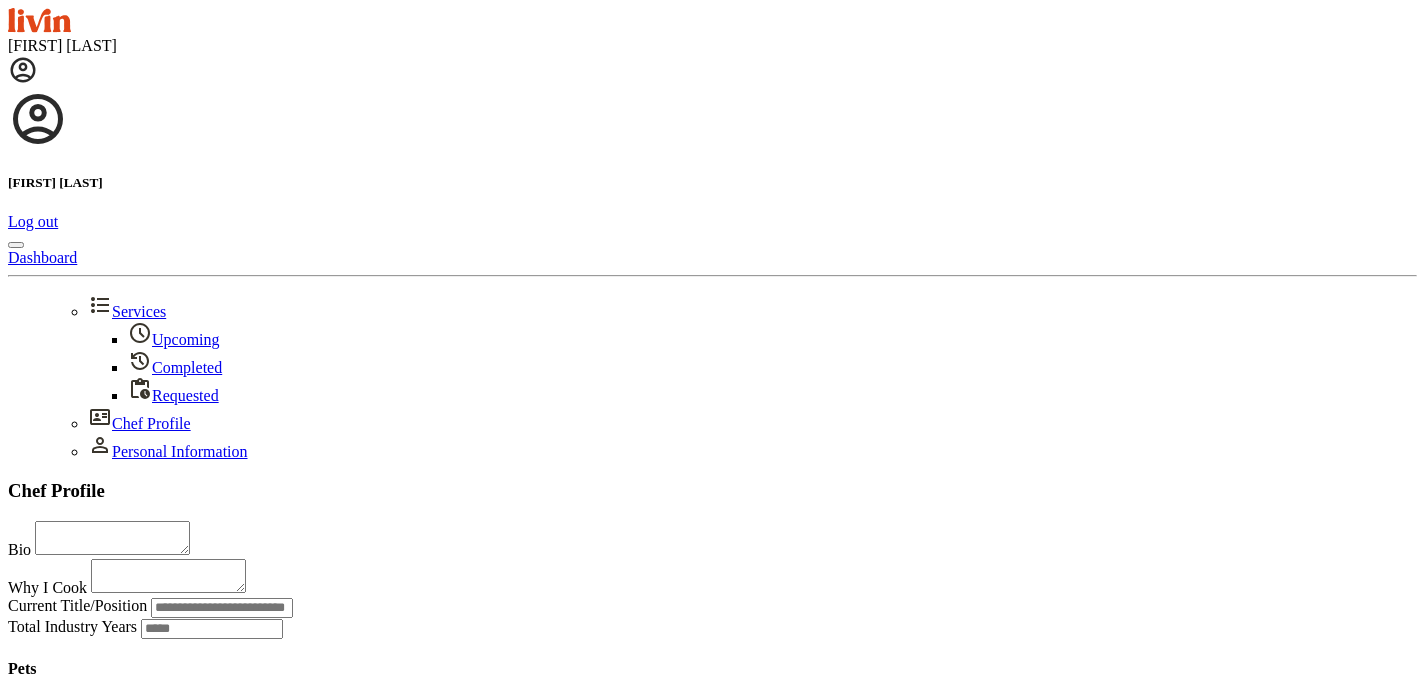 click at bounding box center (23, 70) 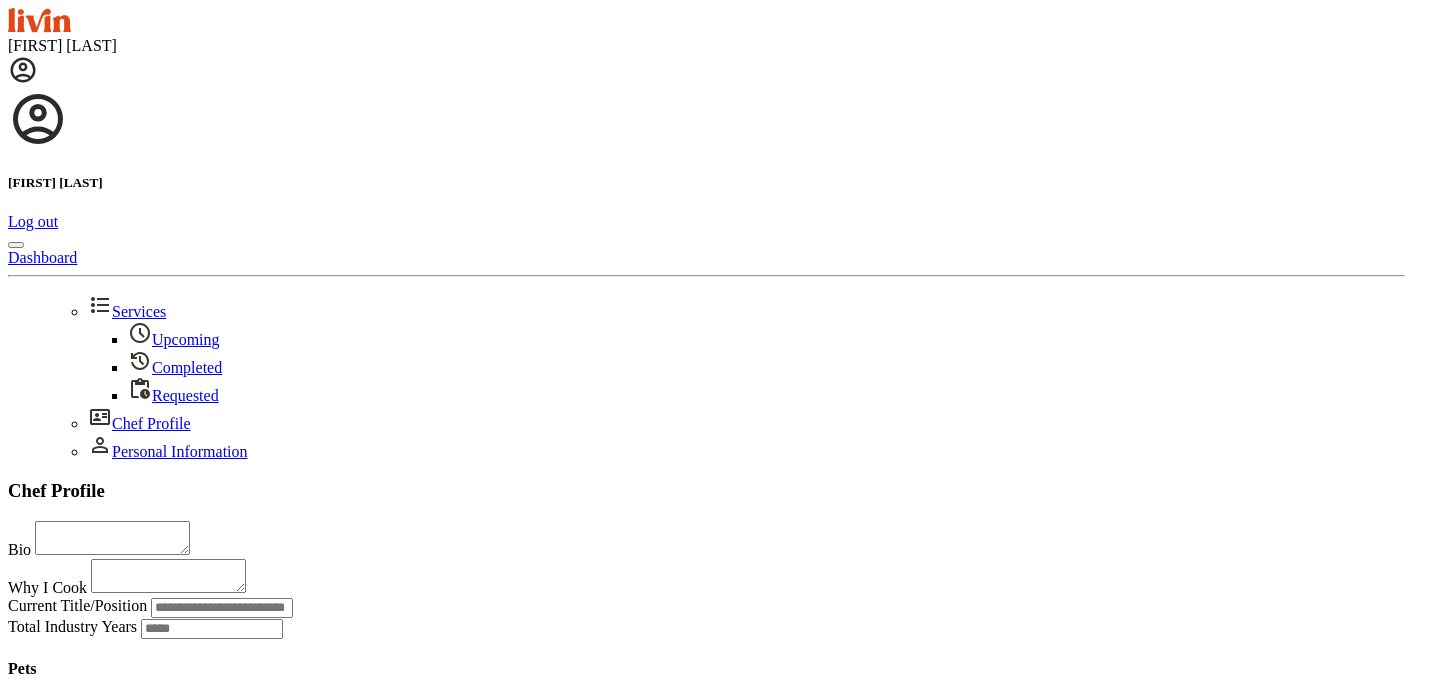 click on "Personal Information" at bounding box center (168, 451) 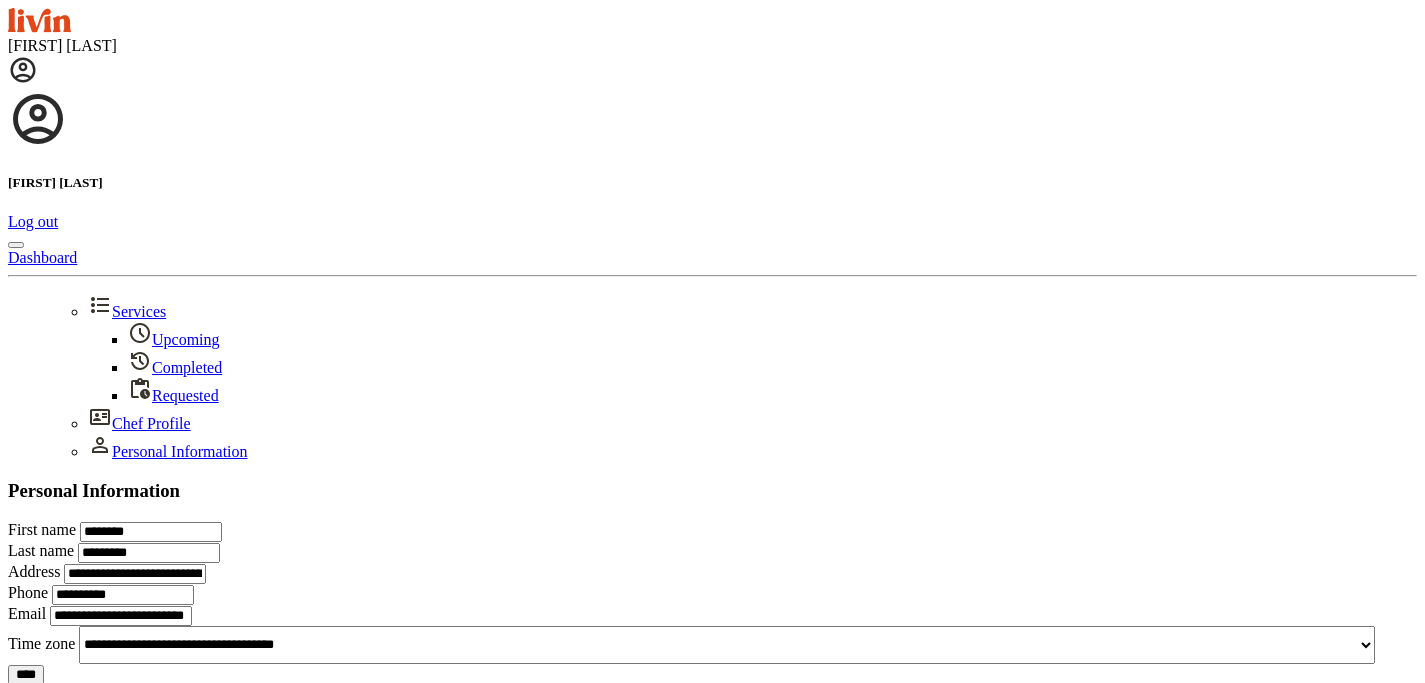 click on "*********" at bounding box center [149, 553] 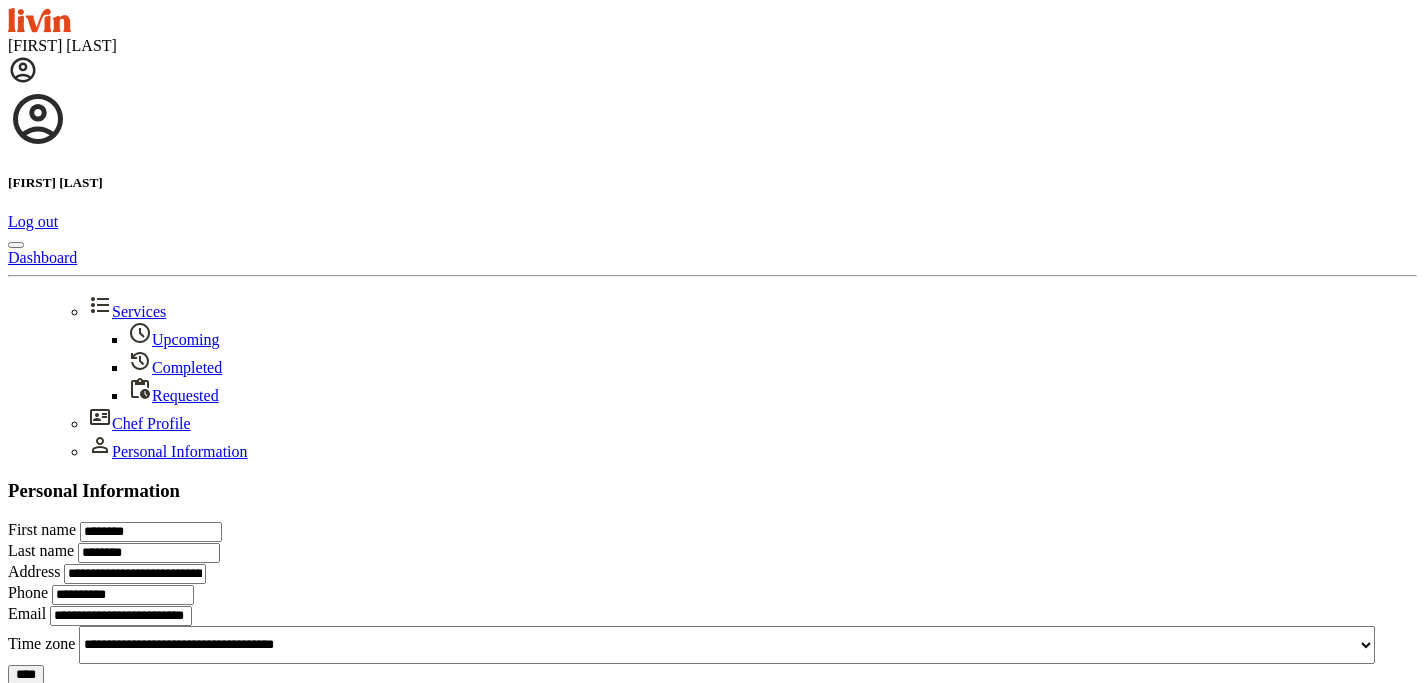 type on "********" 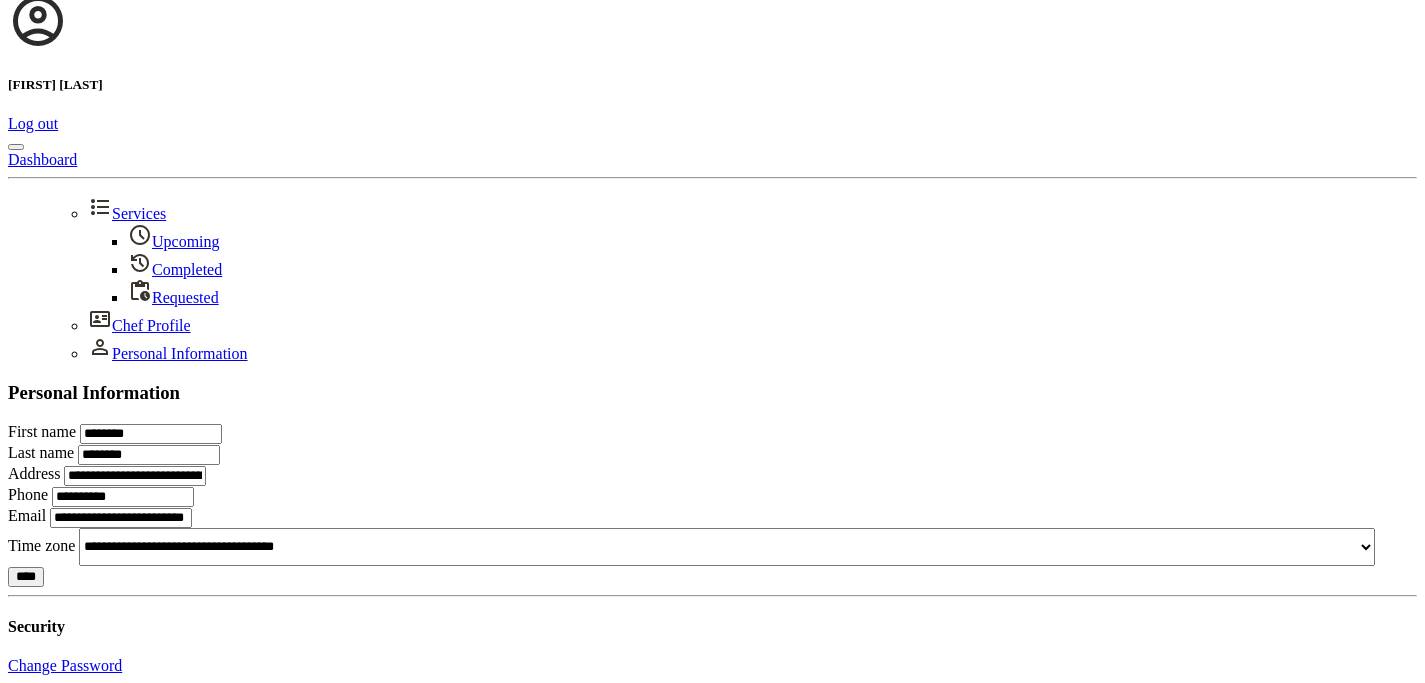 scroll, scrollTop: 202, scrollLeft: 0, axis: vertical 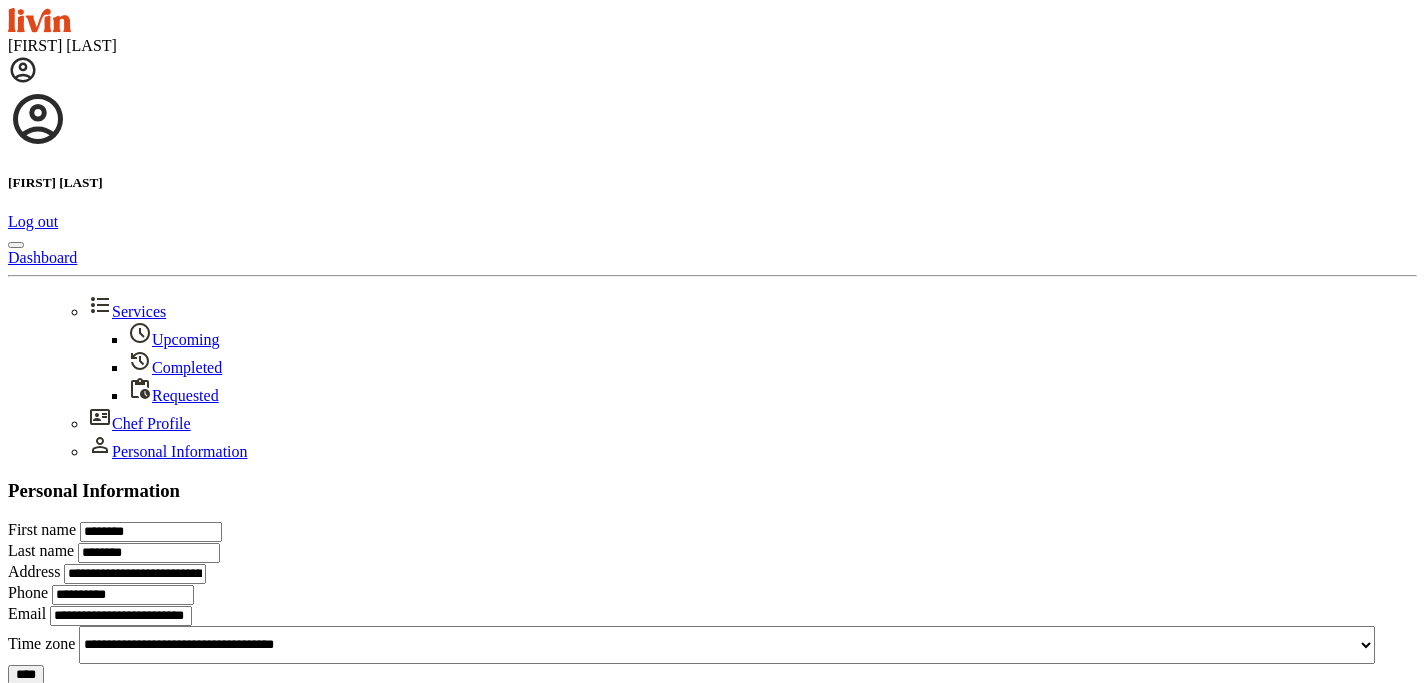 click at bounding box center [23, 70] 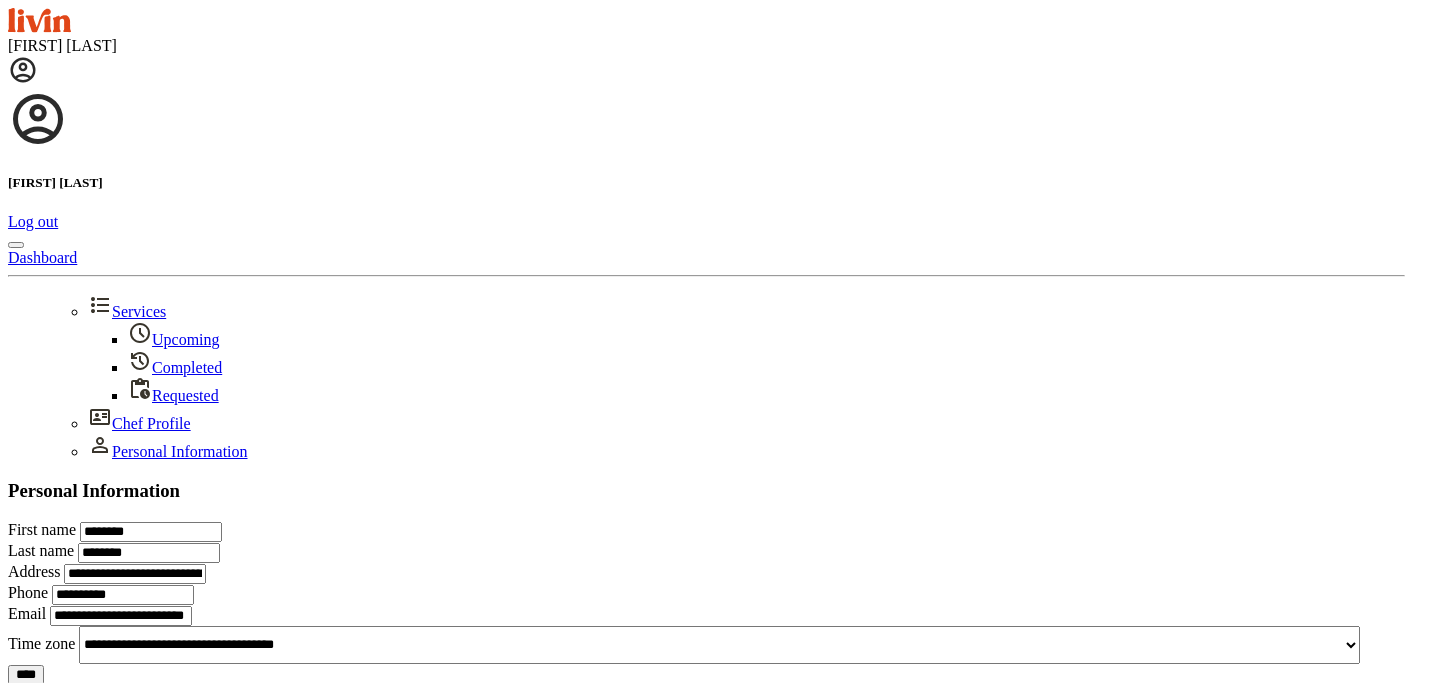 click on "Services" at bounding box center (127, 311) 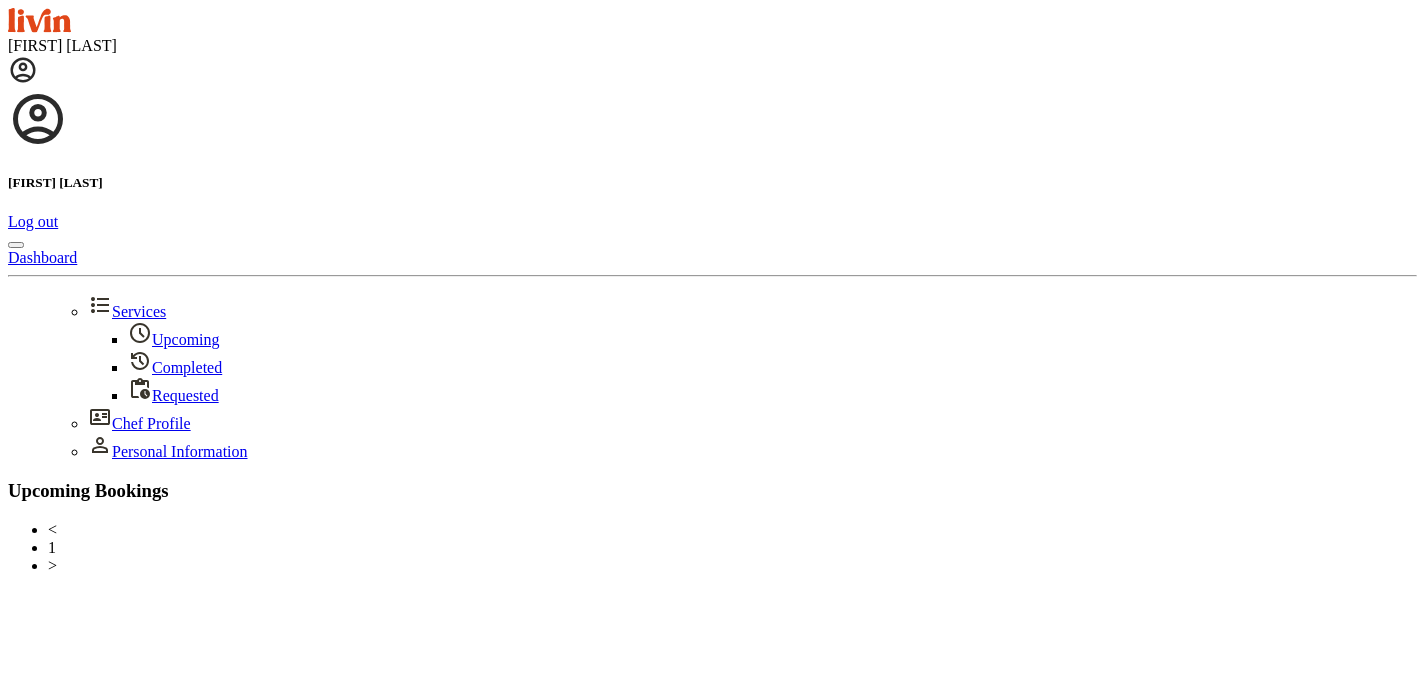 click at bounding box center [39, 20] 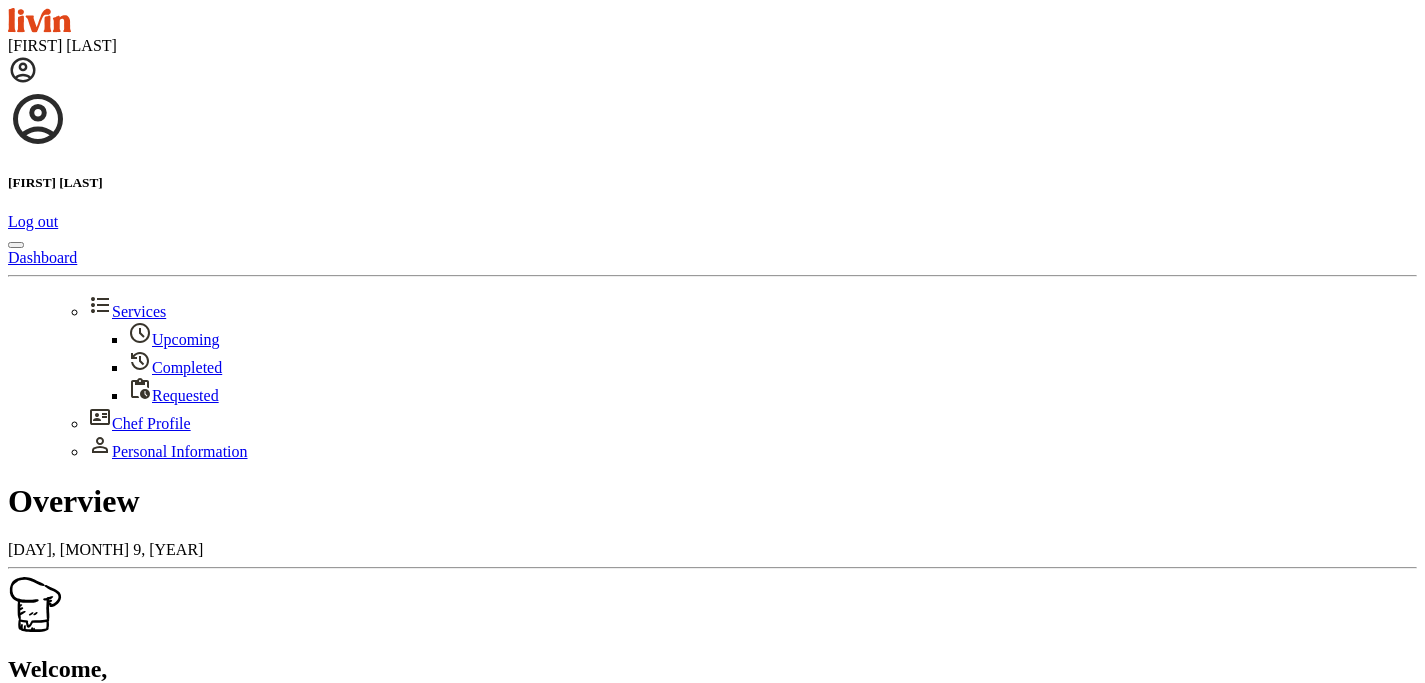 click at bounding box center (23, 70) 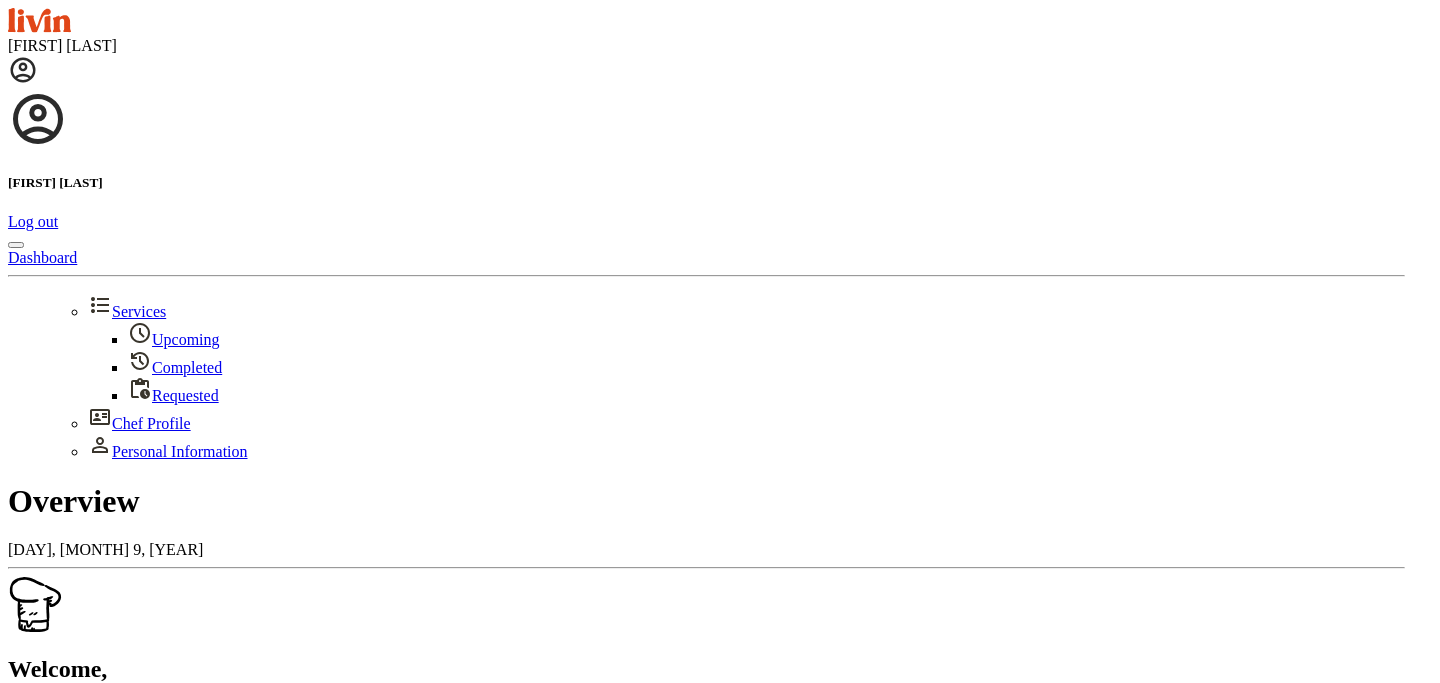 click on "Dashboard" at bounding box center [42, 257] 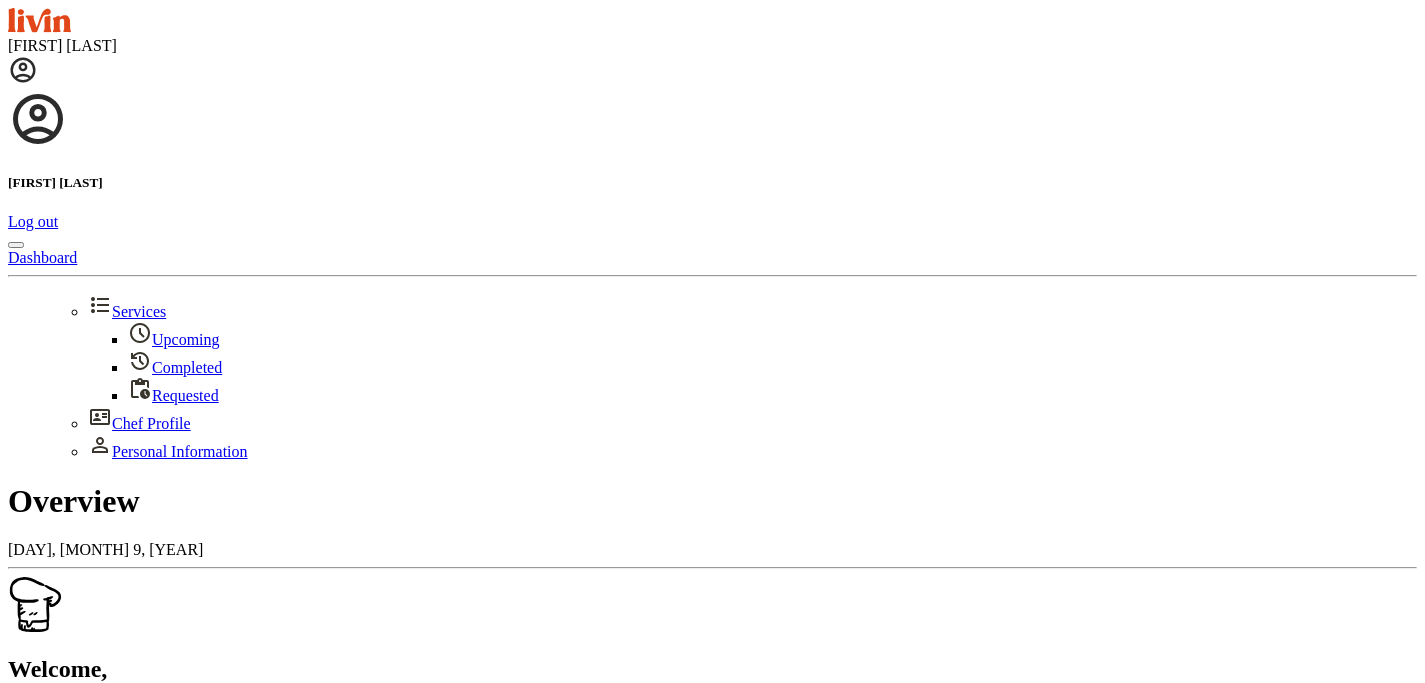 click at bounding box center [23, 70] 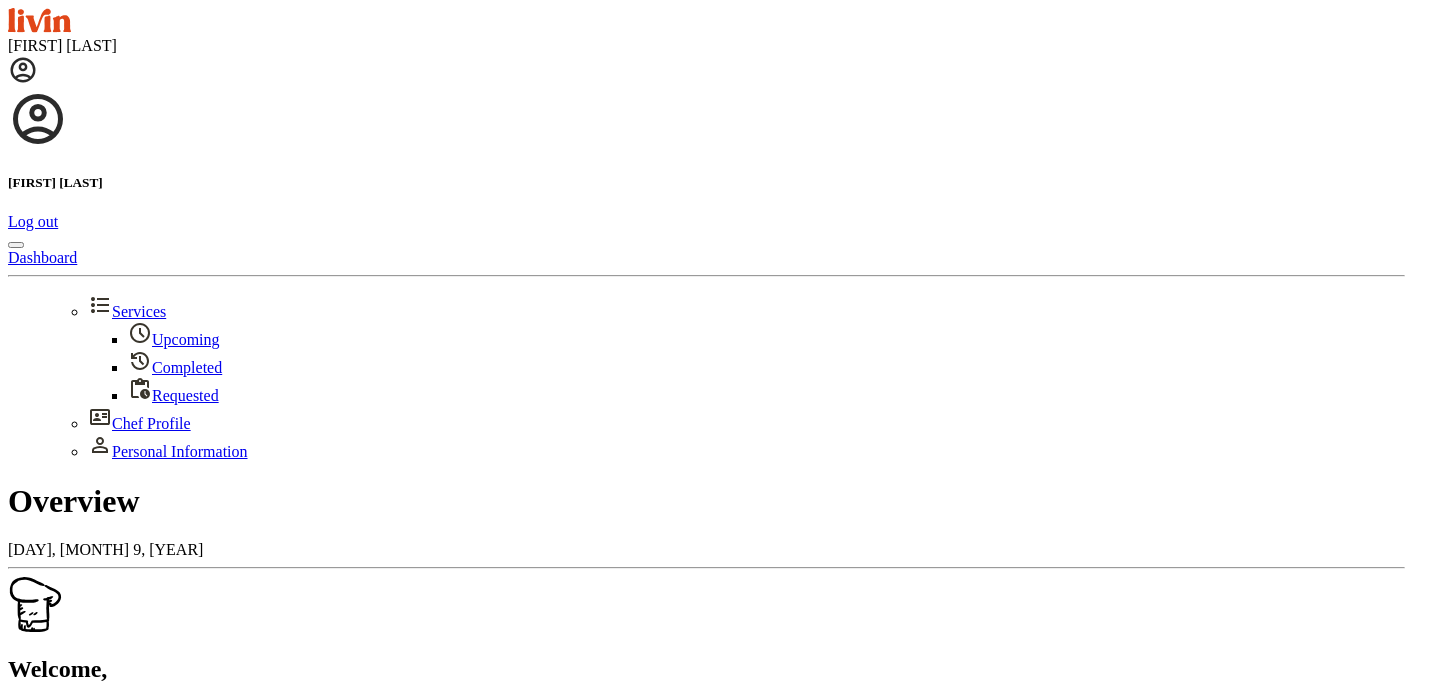 click on "Chef Profile" at bounding box center (139, 423) 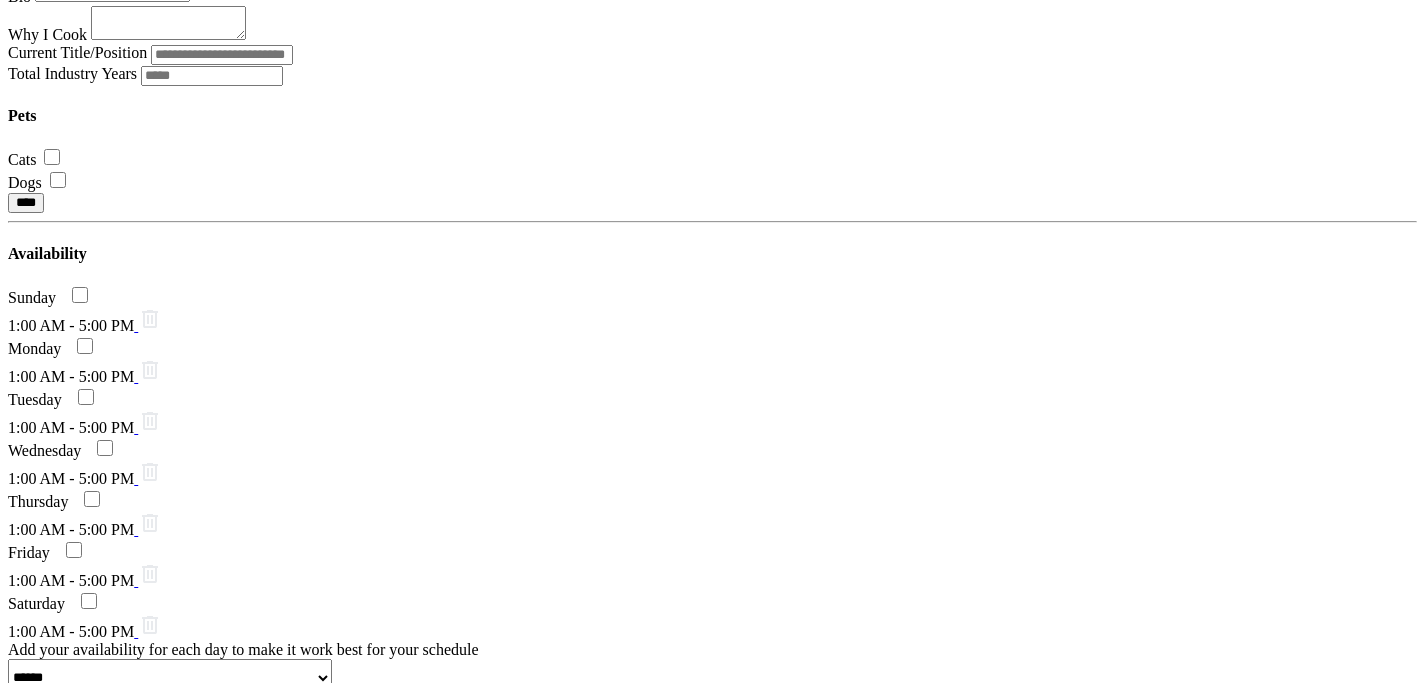 scroll, scrollTop: 663, scrollLeft: 0, axis: vertical 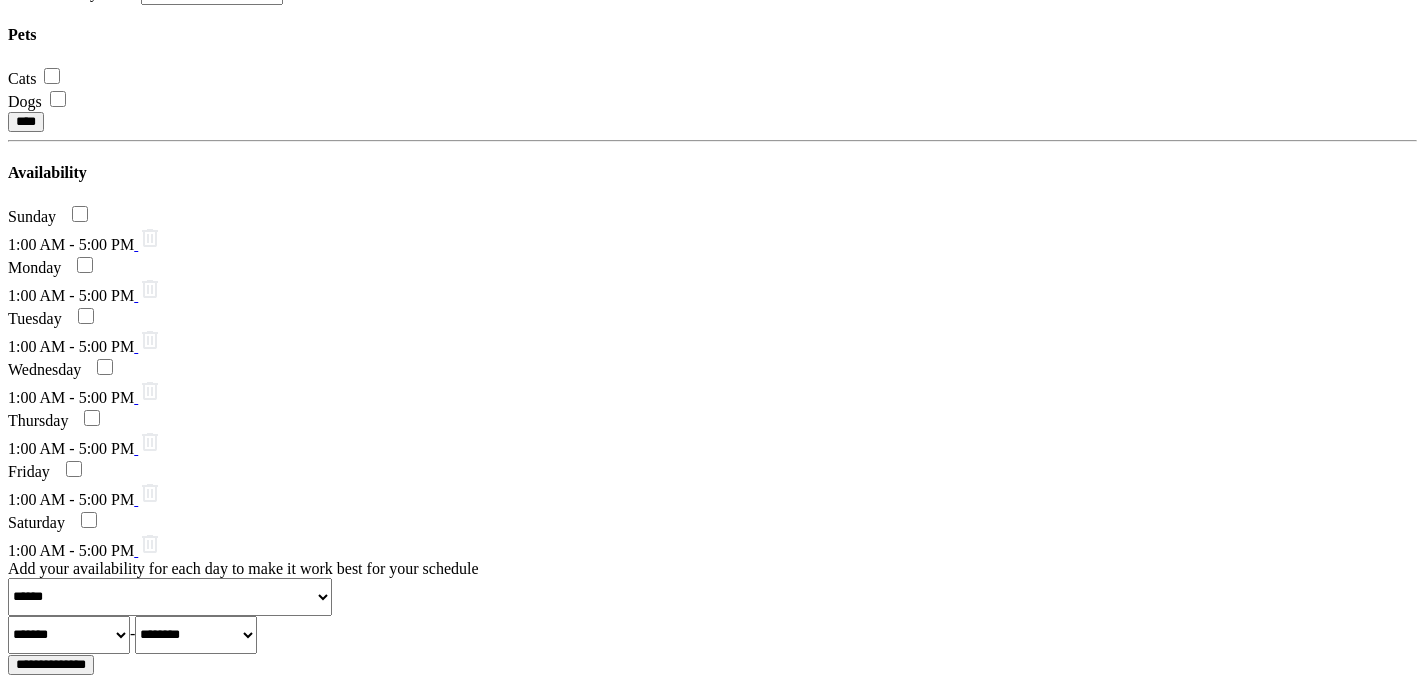 click on "Chef Profile
Bio
Why I Cook
Current Title/Position
Total Industry Years
Pets
Cats
Dogs
****
Availability
Sunday
1:00 AM
-
5:00 PM
Monday
1:00 AM
-
5:00 PM
Tuesday
1:00 AM
-
5:00 PM
Wednesday" at bounding box center (712, 260) 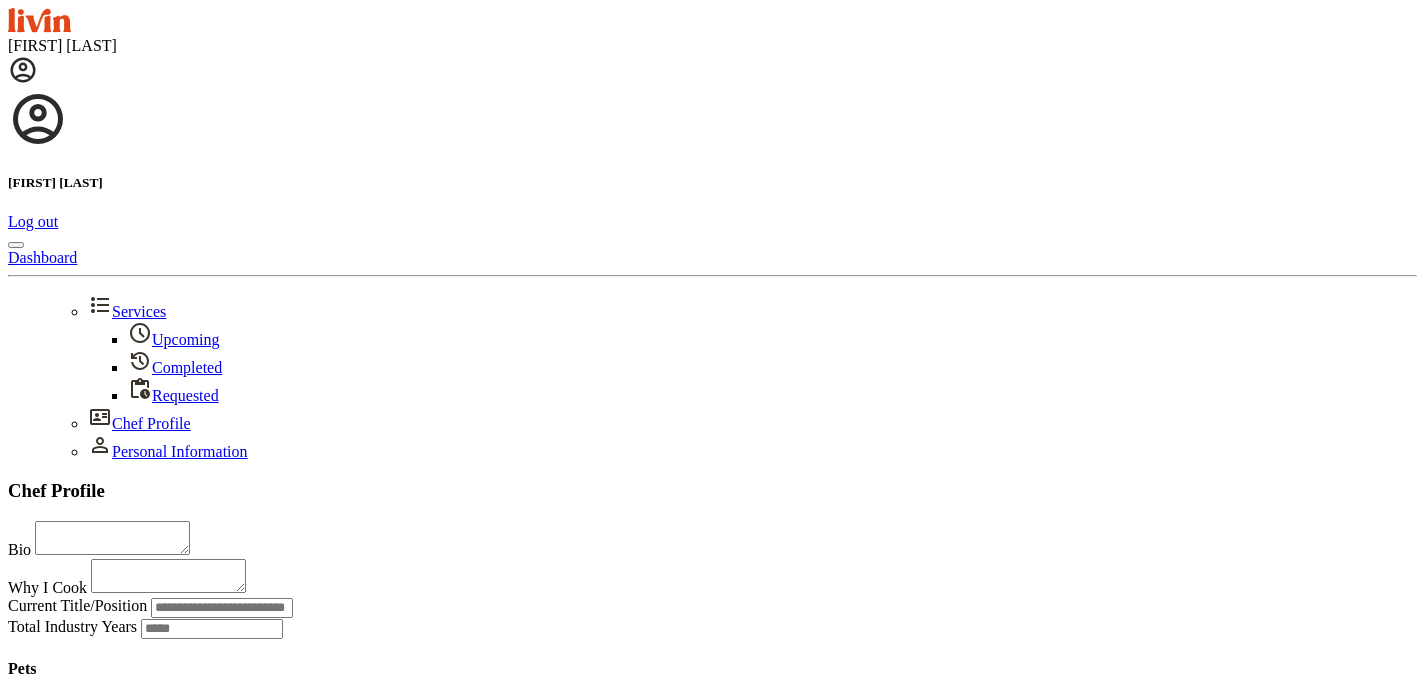 click at bounding box center [39, 20] 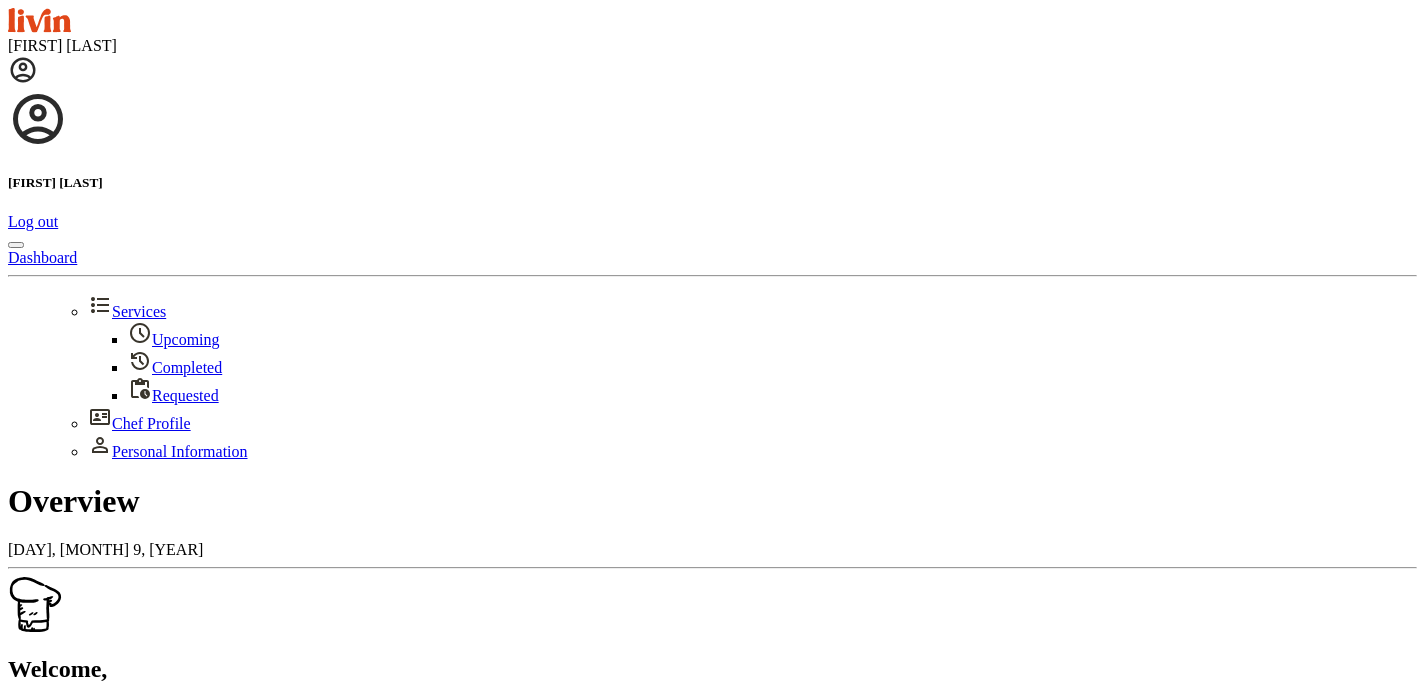 click at bounding box center (39, 20) 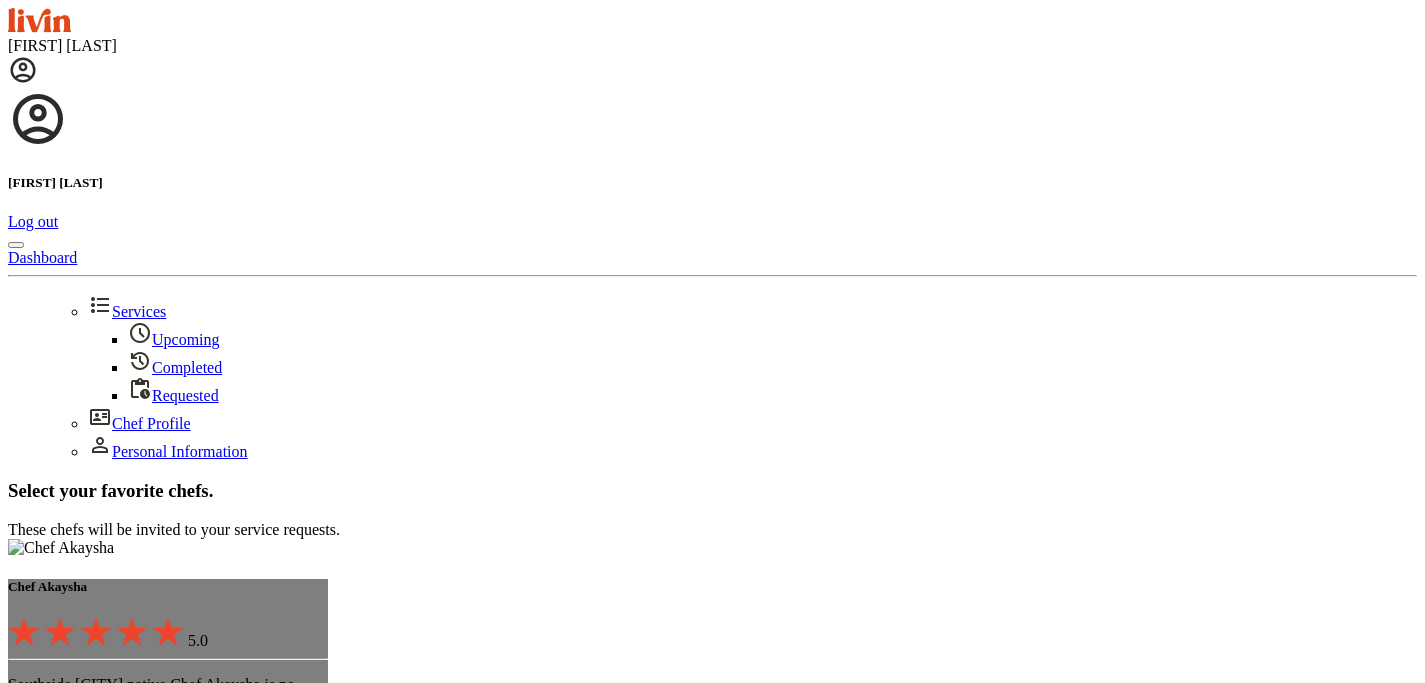 scroll, scrollTop: 0, scrollLeft: 0, axis: both 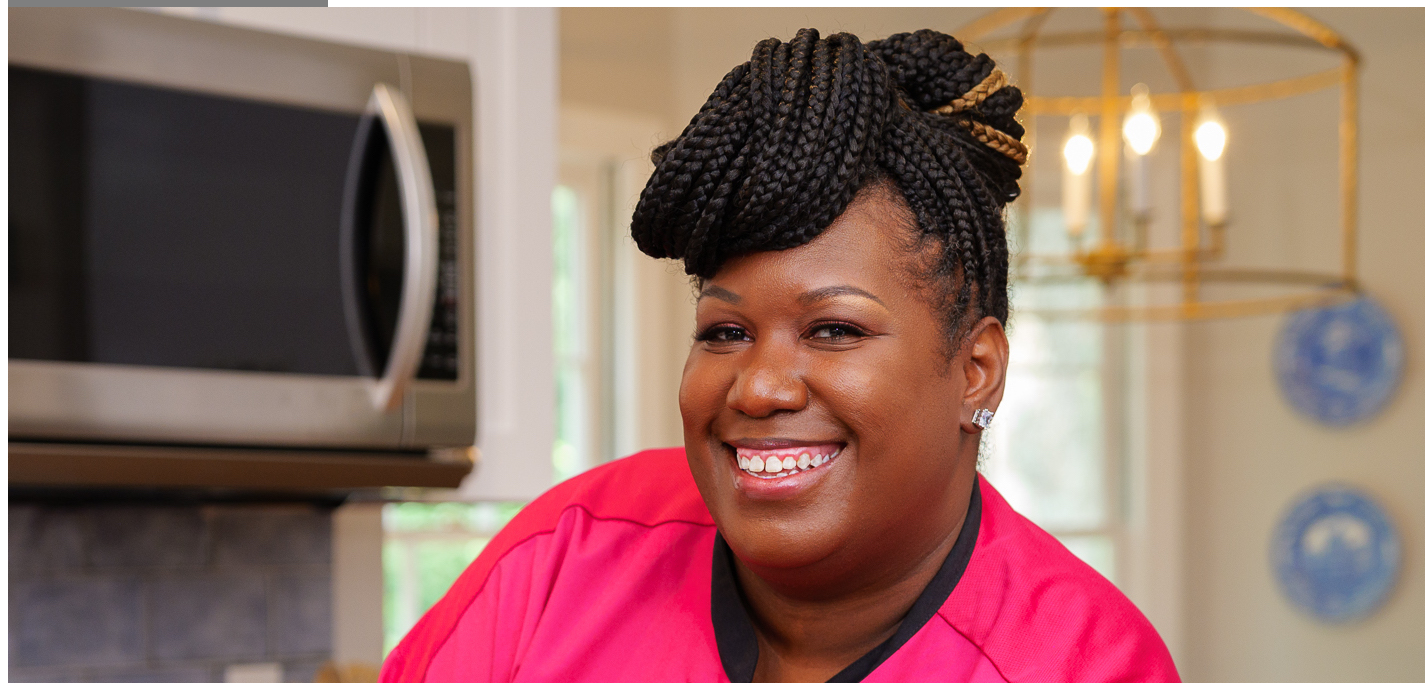 click on "2" at bounding box center [52, 5986] 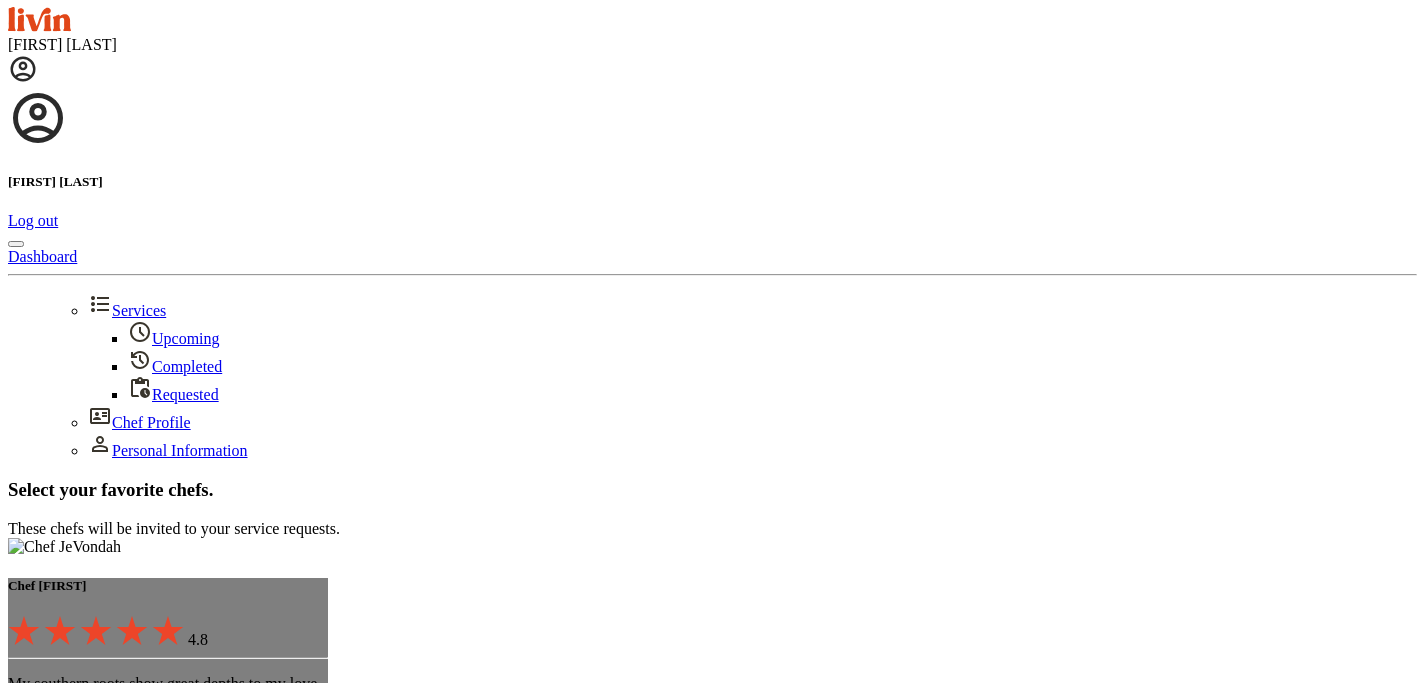 scroll, scrollTop: 0, scrollLeft: 0, axis: both 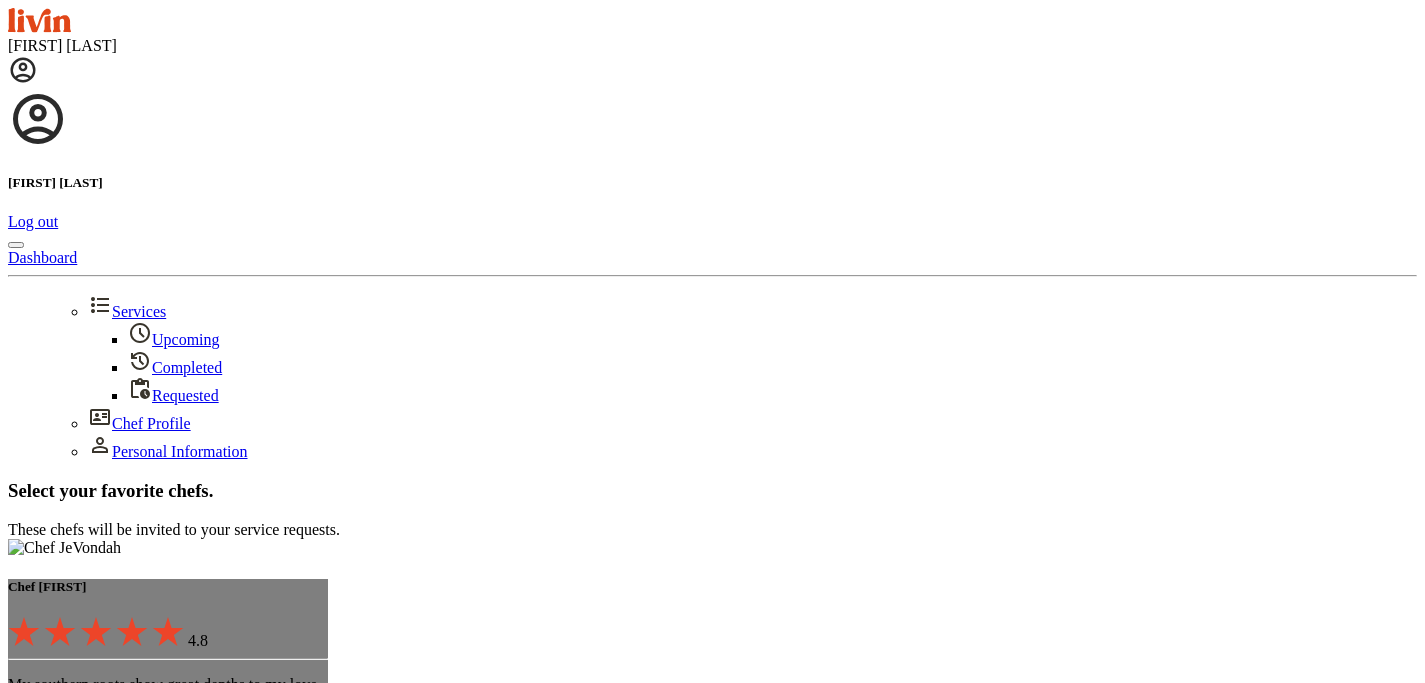 click on "These chefs will be invited to your service requests." at bounding box center (712, 530) 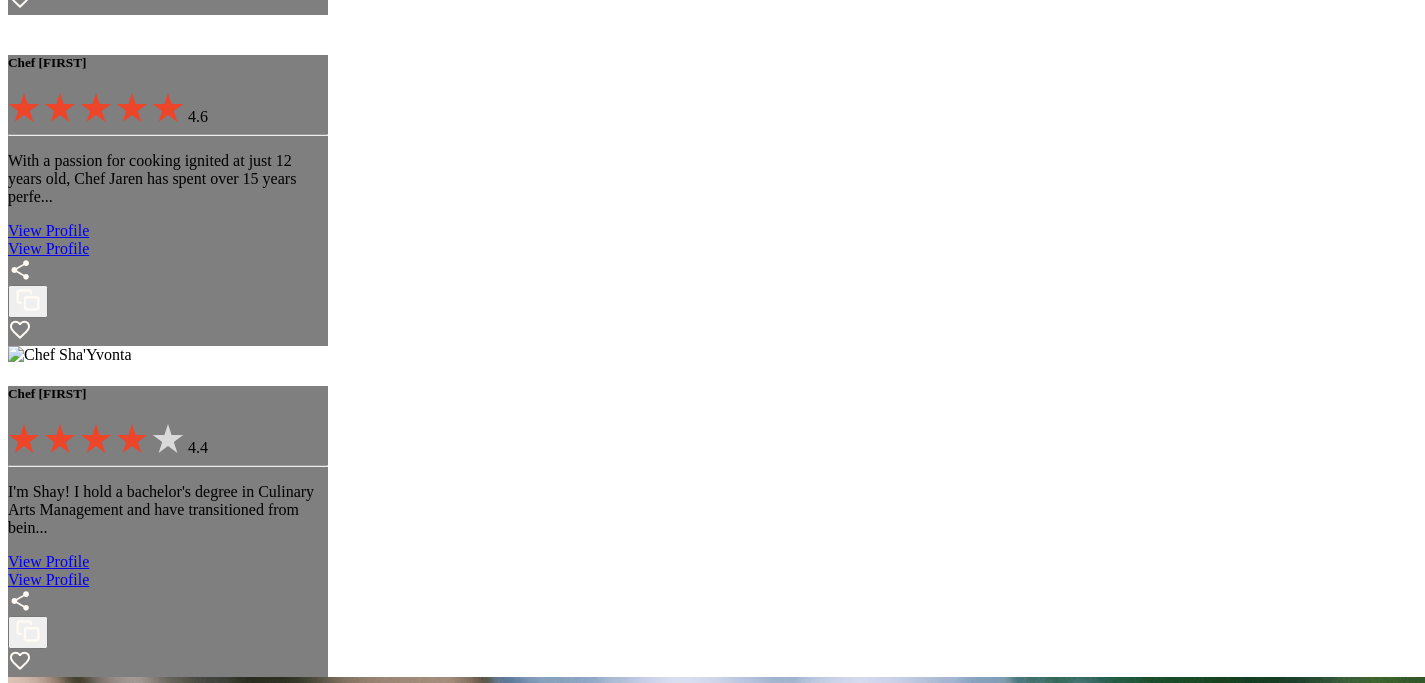 scroll, scrollTop: 2157, scrollLeft: 0, axis: vertical 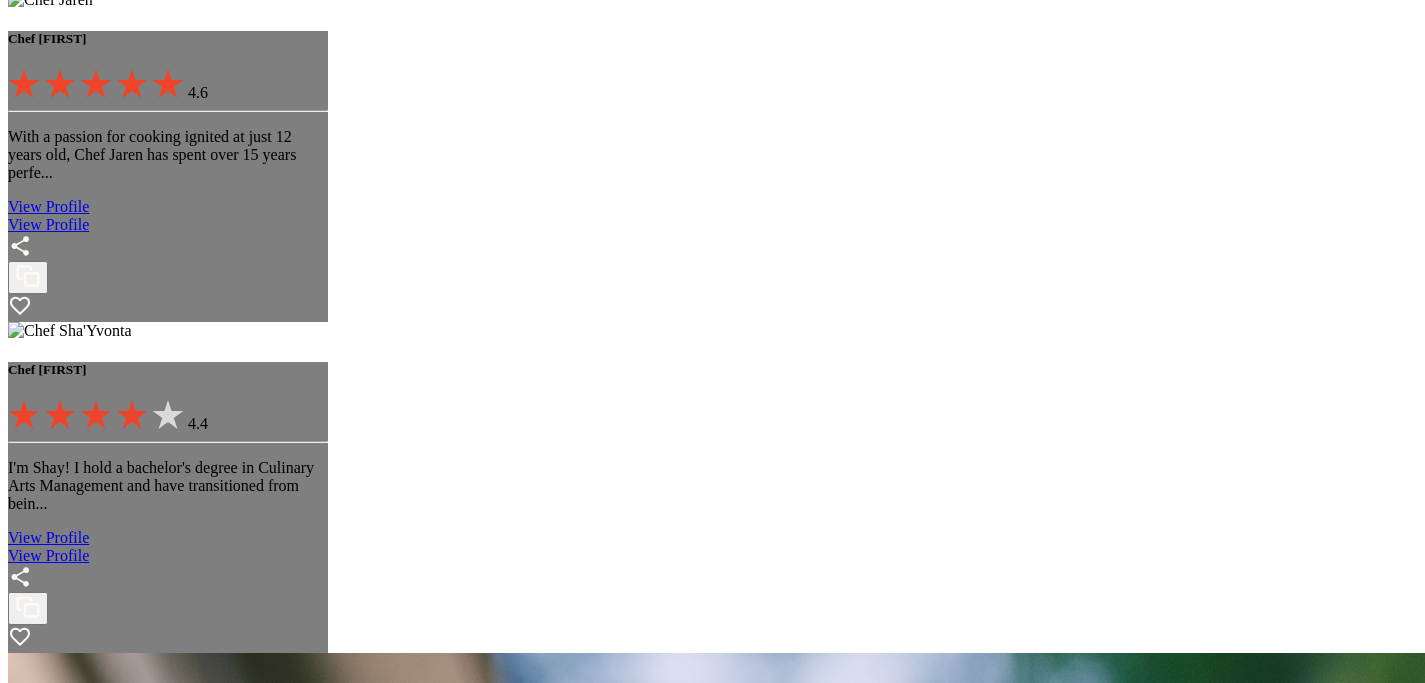 click on "3" at bounding box center (52, 8756) 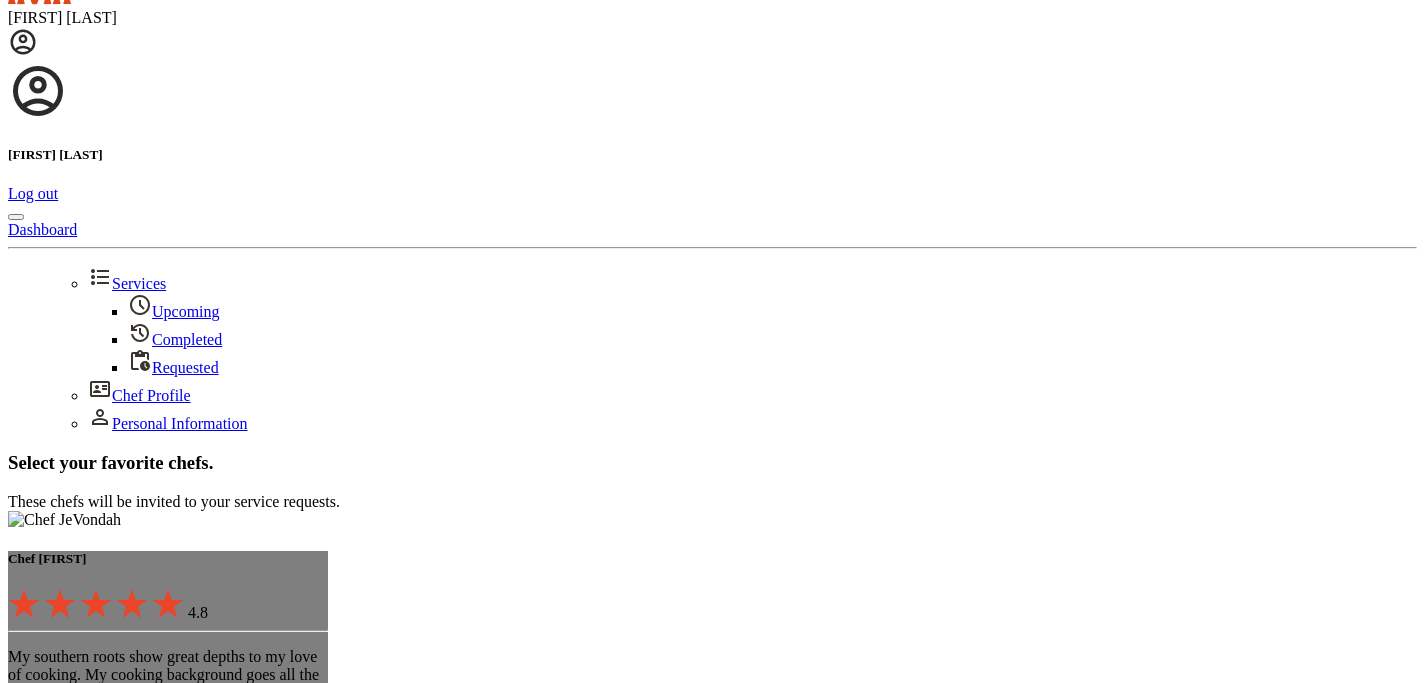 scroll, scrollTop: 0, scrollLeft: 0, axis: both 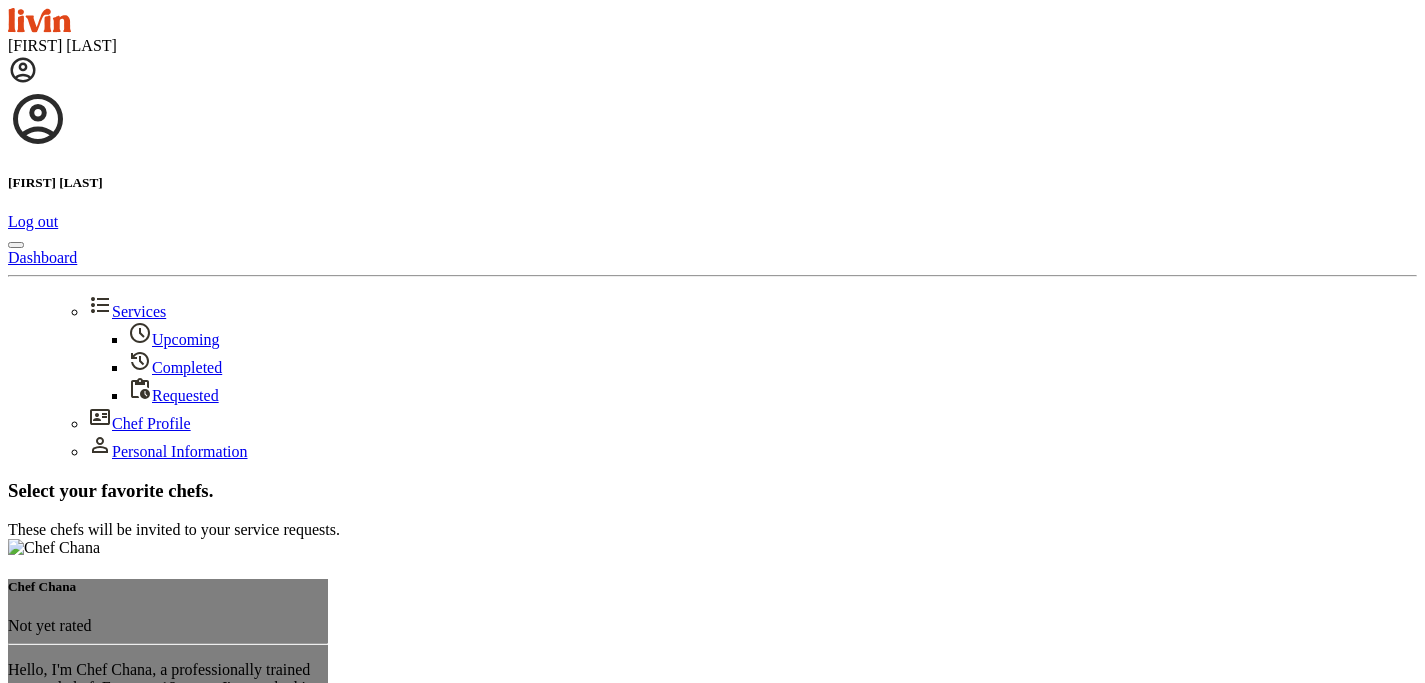 click on "Select your favorite chefs." at bounding box center [712, 491] 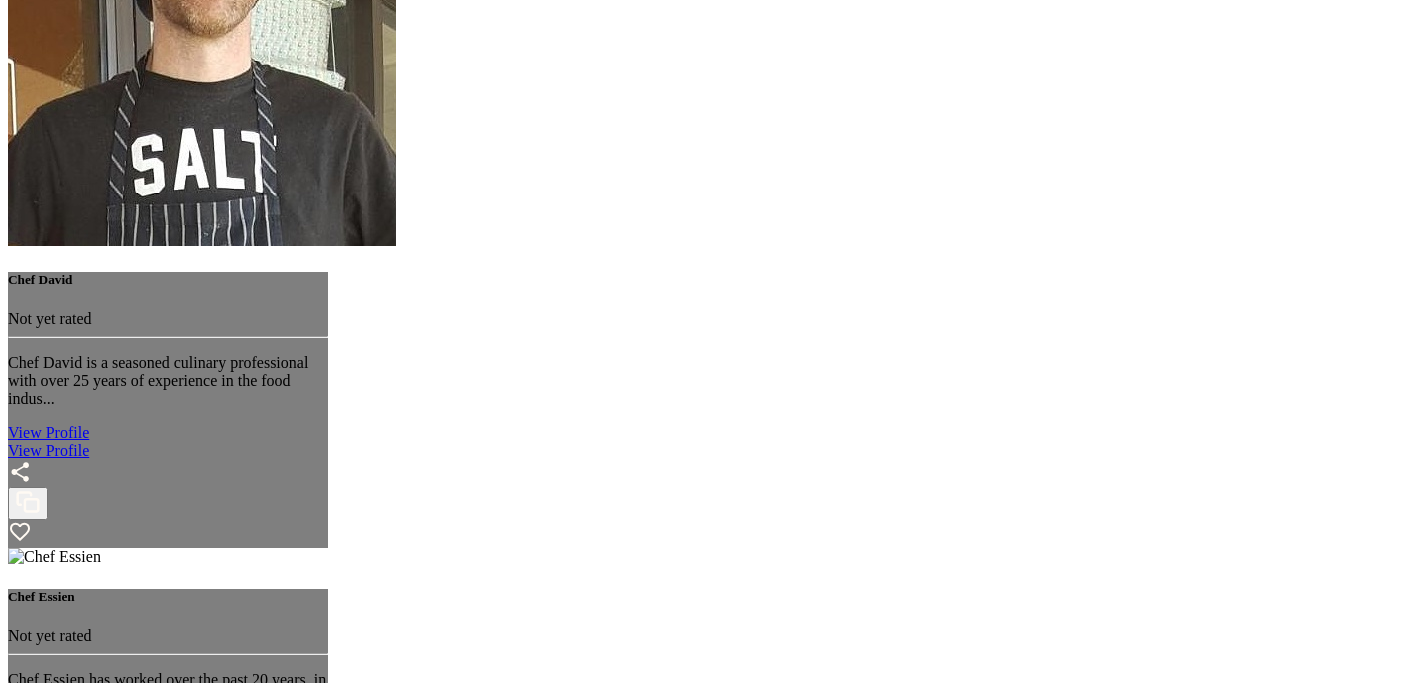 scroll, scrollTop: 1151, scrollLeft: 0, axis: vertical 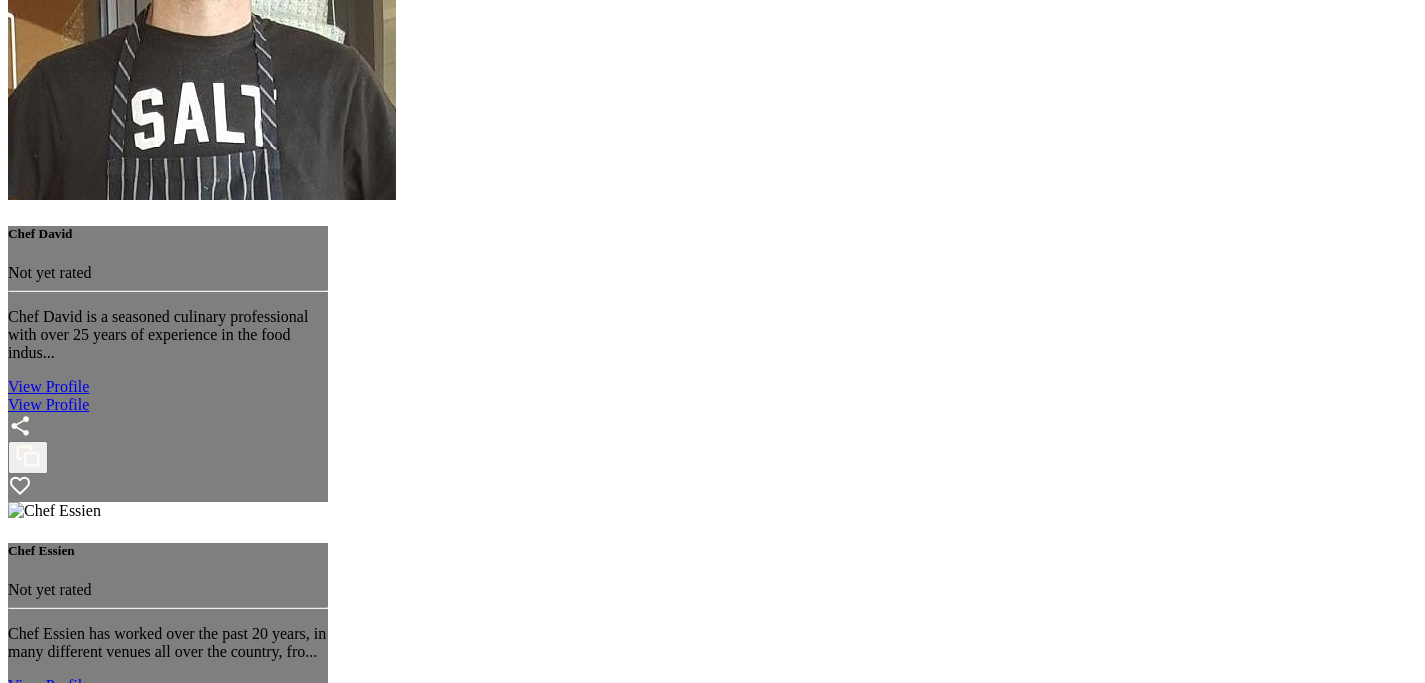 click on ">" at bounding box center (732, 4452) 